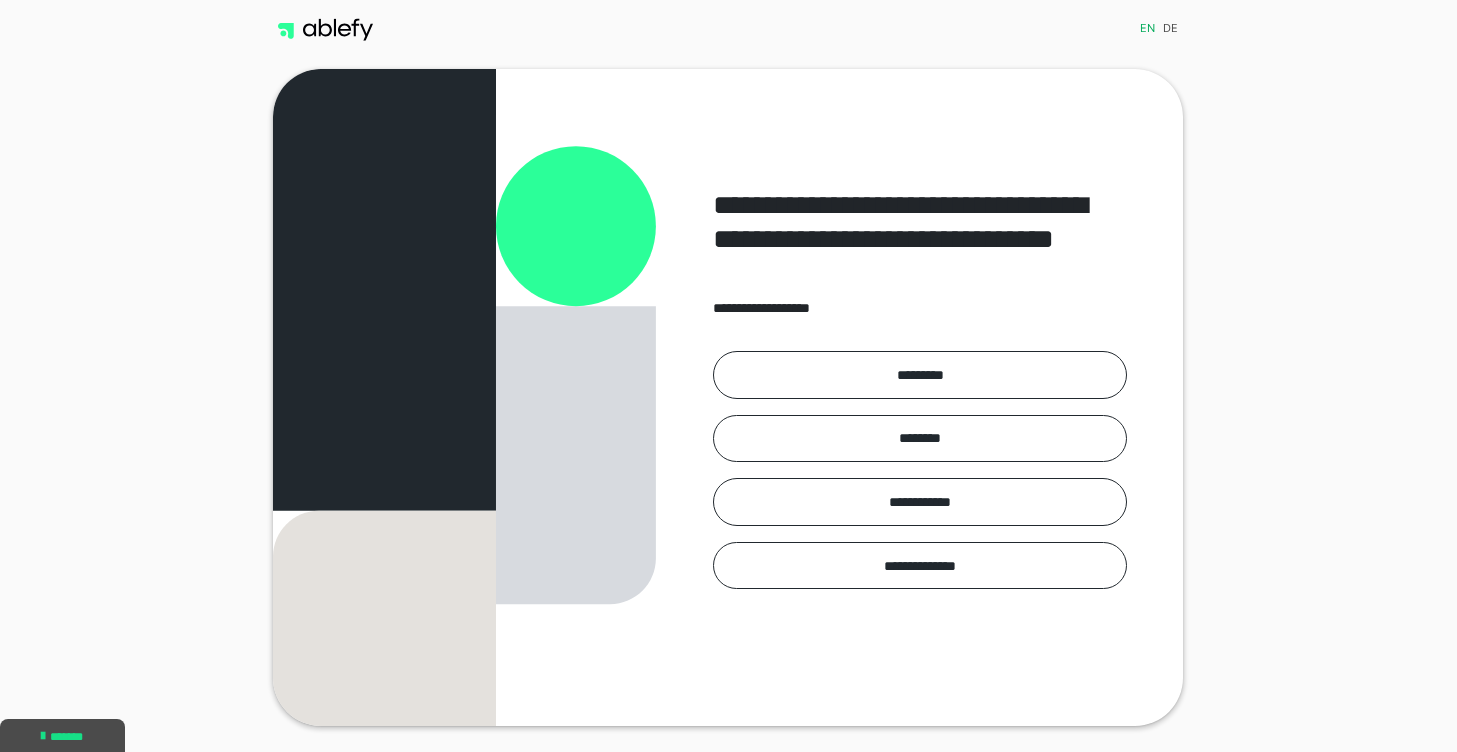 scroll, scrollTop: 0, scrollLeft: 0, axis: both 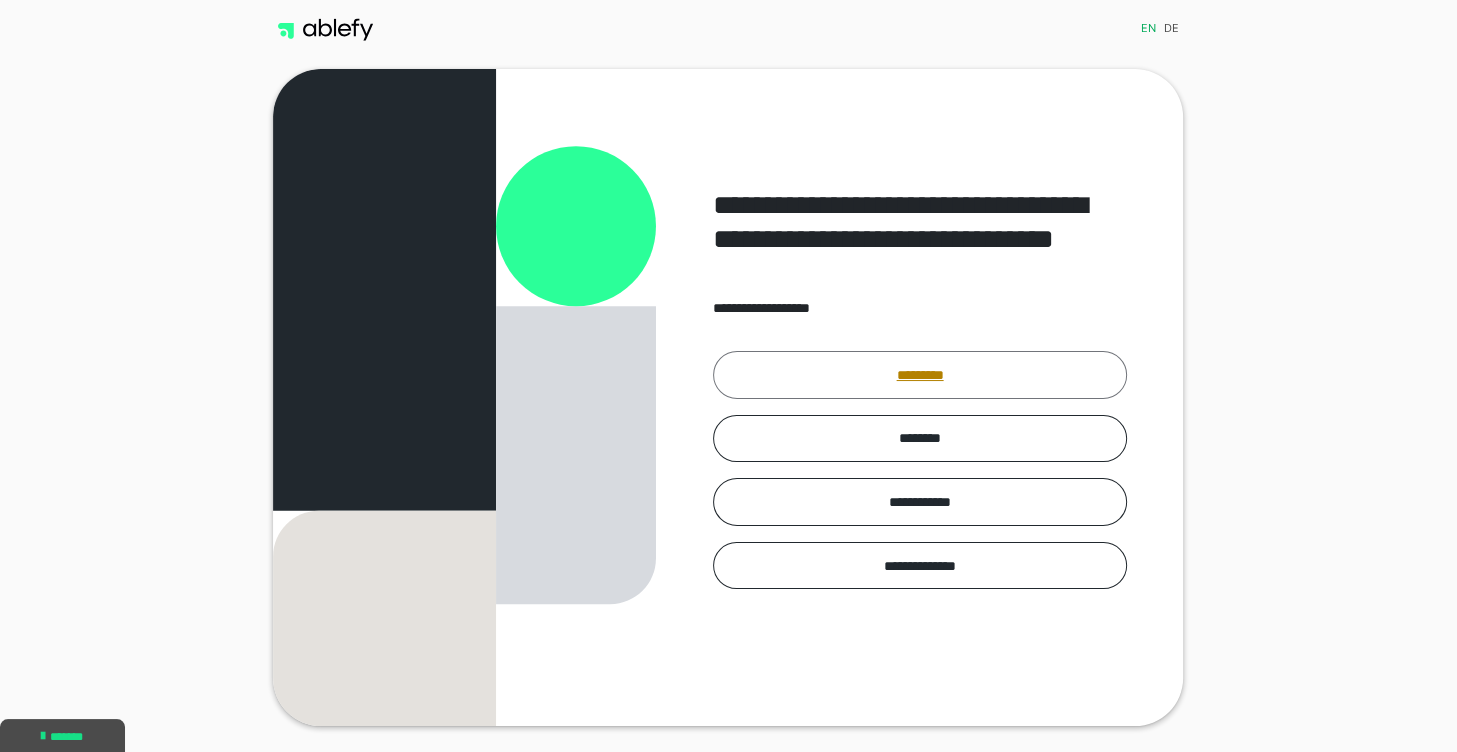 click on "*********" at bounding box center [920, 375] 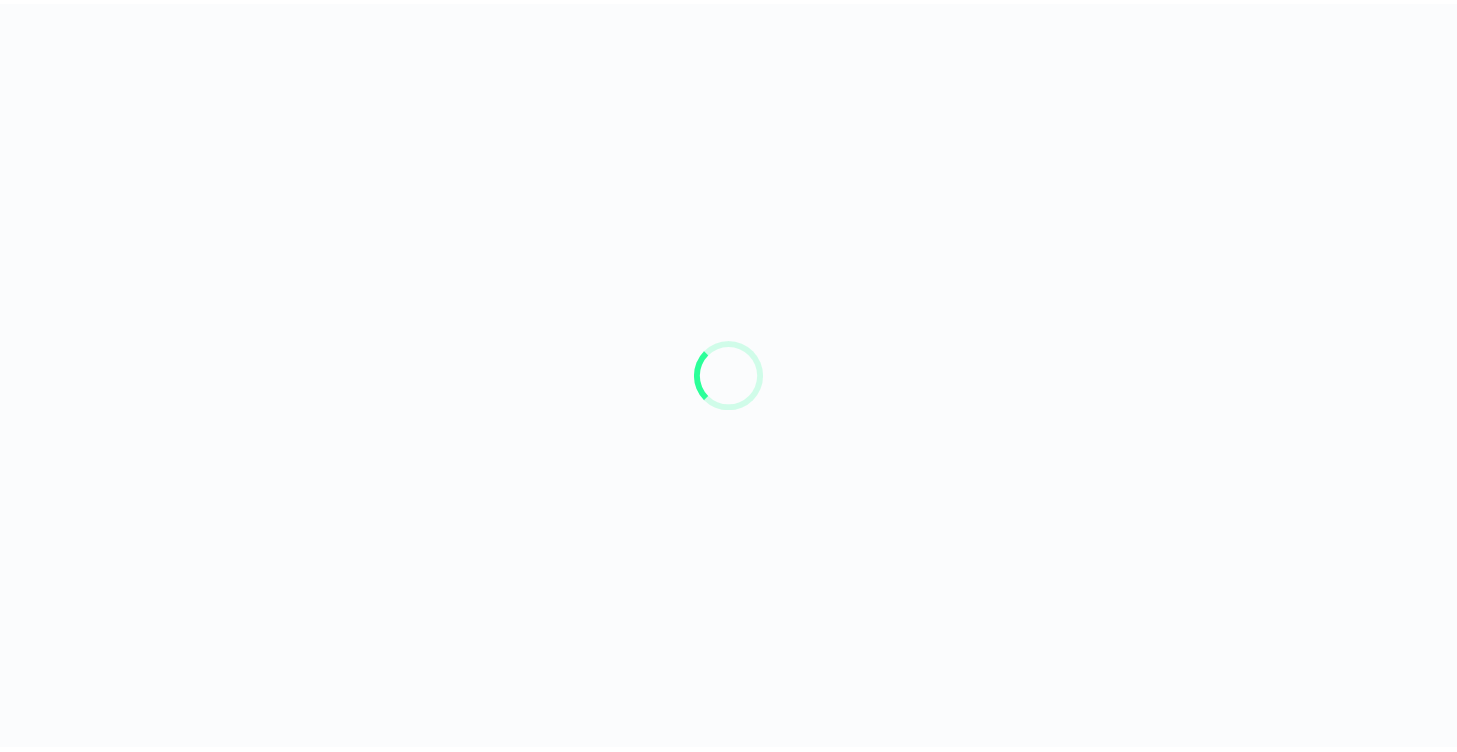 scroll, scrollTop: 0, scrollLeft: 0, axis: both 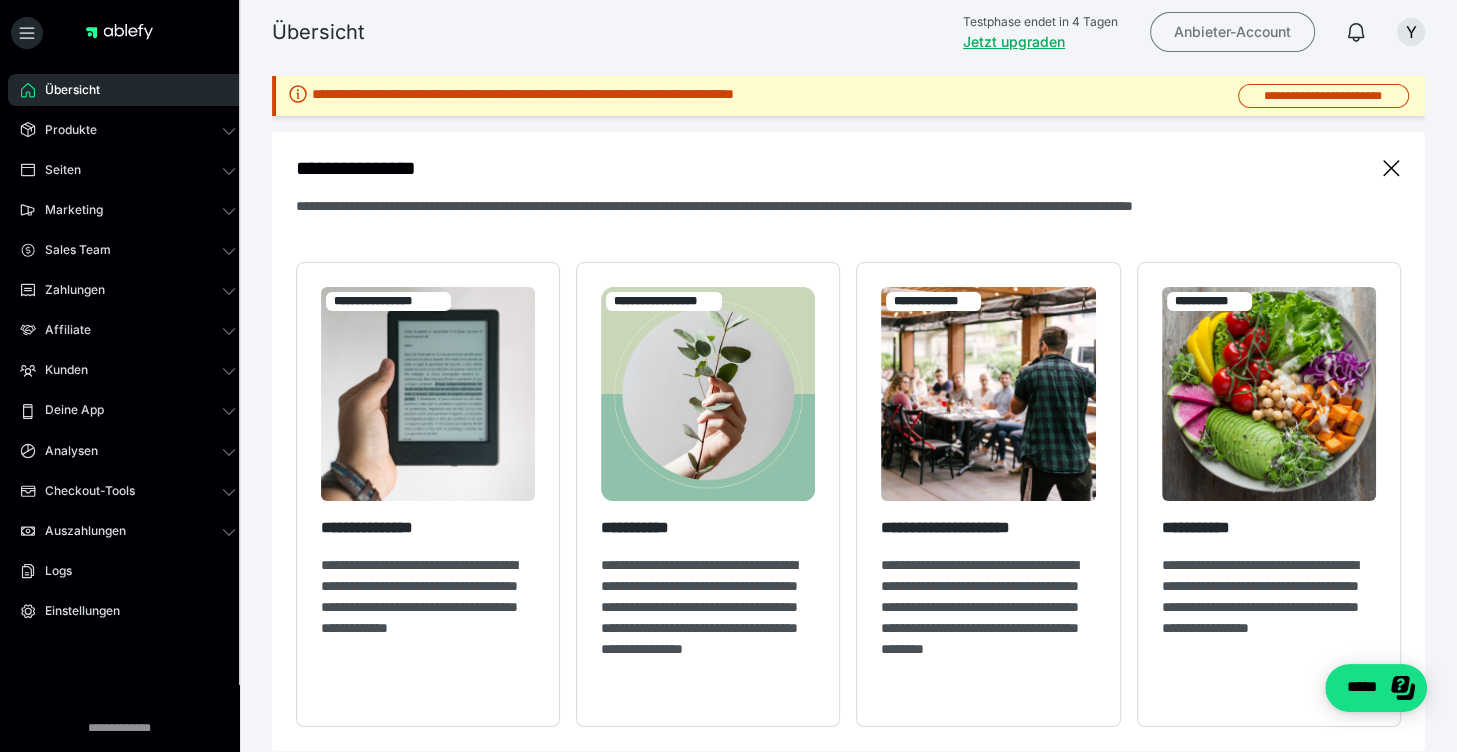 click on "Anbieter-Account" at bounding box center (1232, 32) 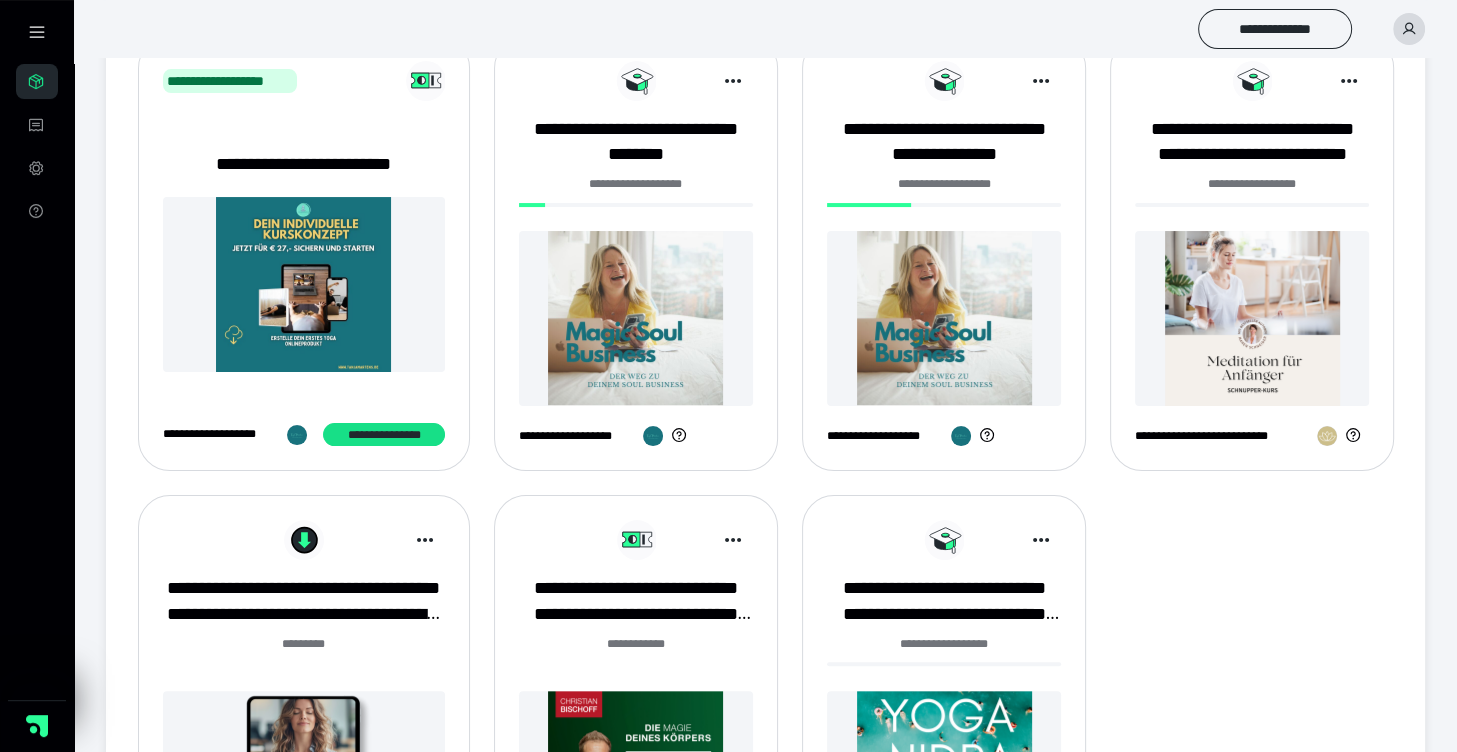 scroll, scrollTop: 281, scrollLeft: 0, axis: vertical 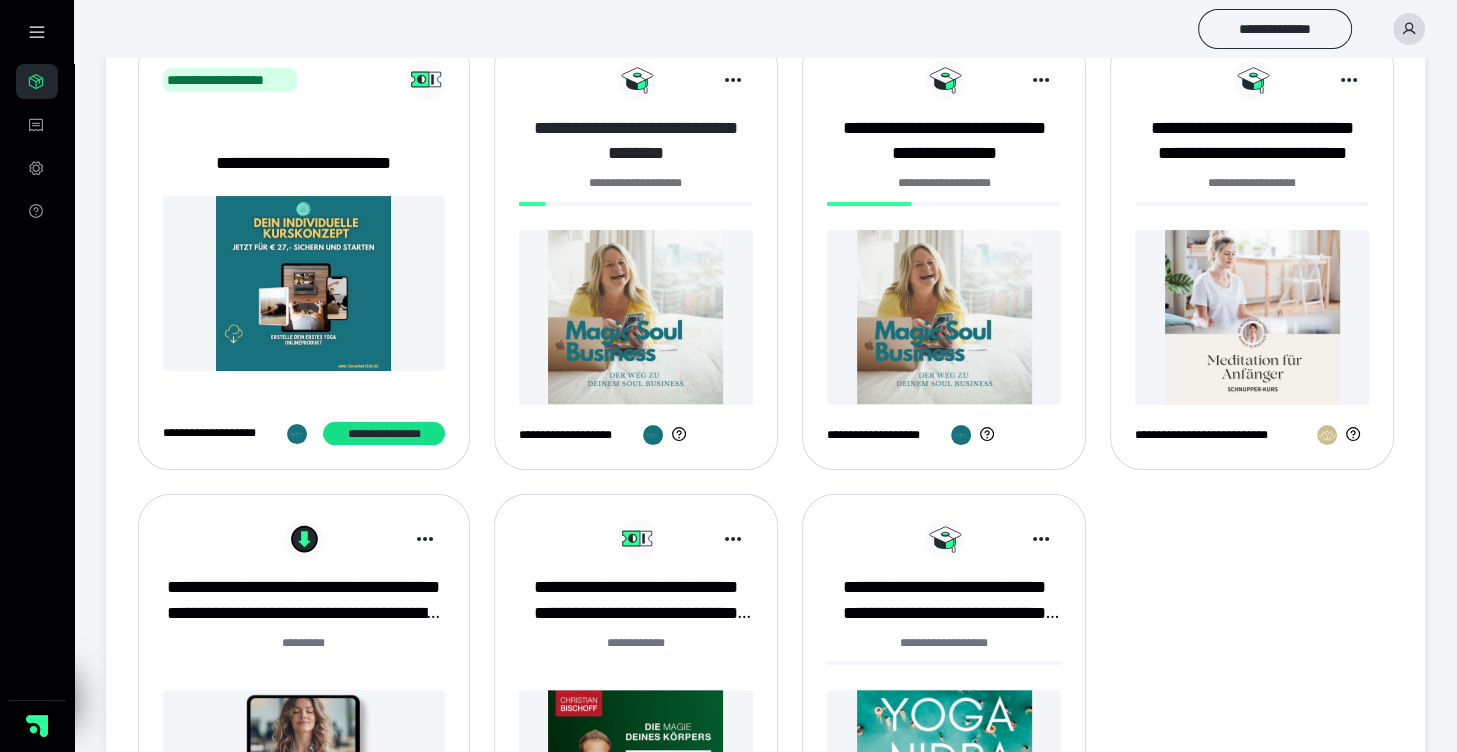 click on "**********" at bounding box center (636, 141) 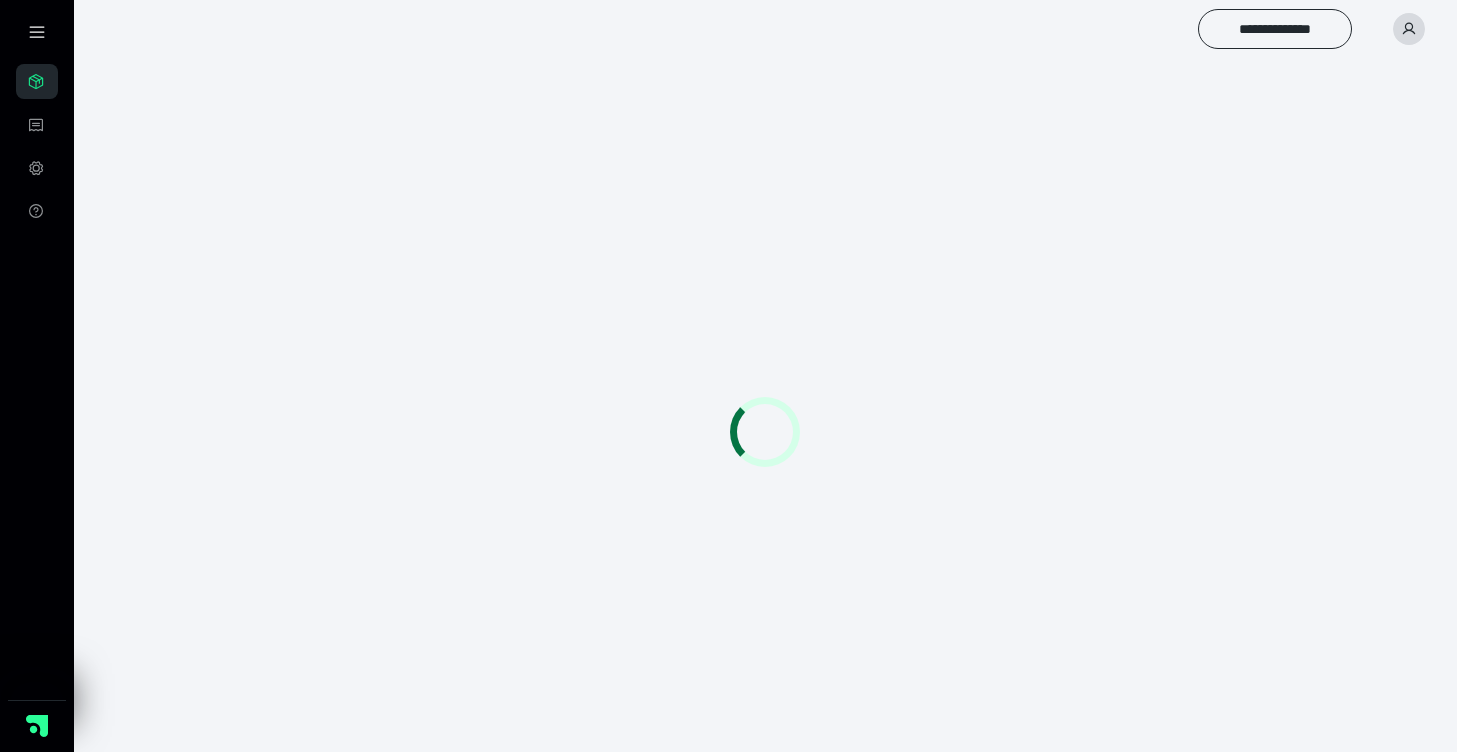 scroll, scrollTop: 0, scrollLeft: 0, axis: both 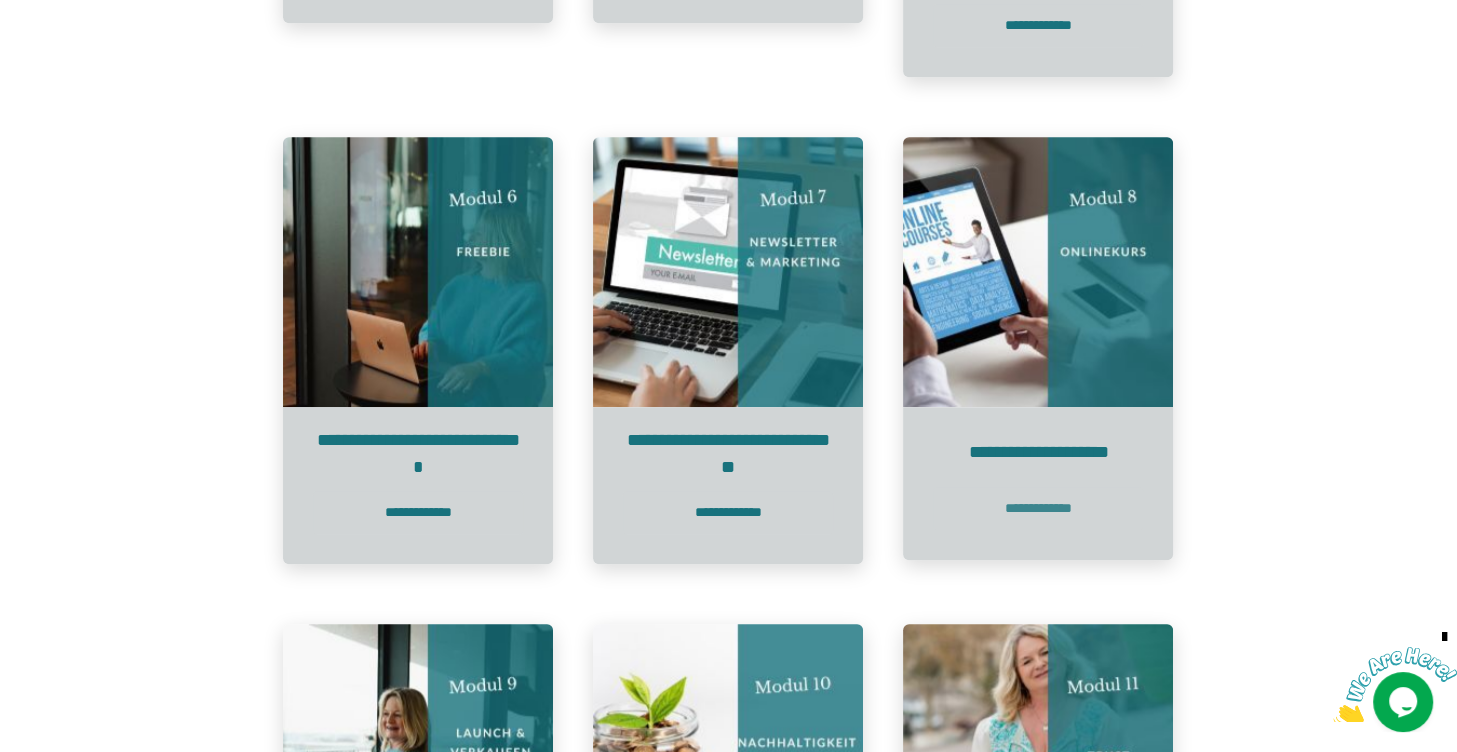 click on "**********" at bounding box center (1038, 508) 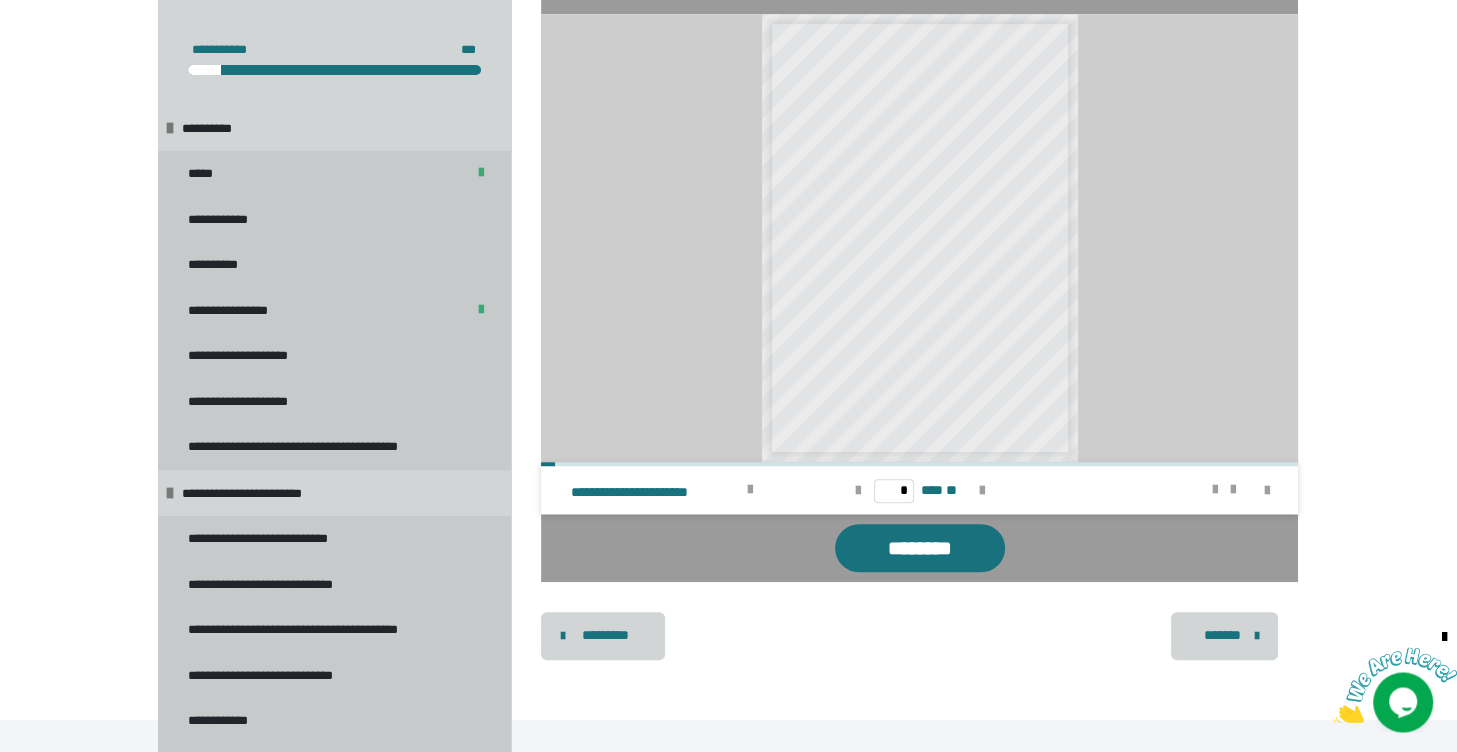 scroll, scrollTop: 1358, scrollLeft: 0, axis: vertical 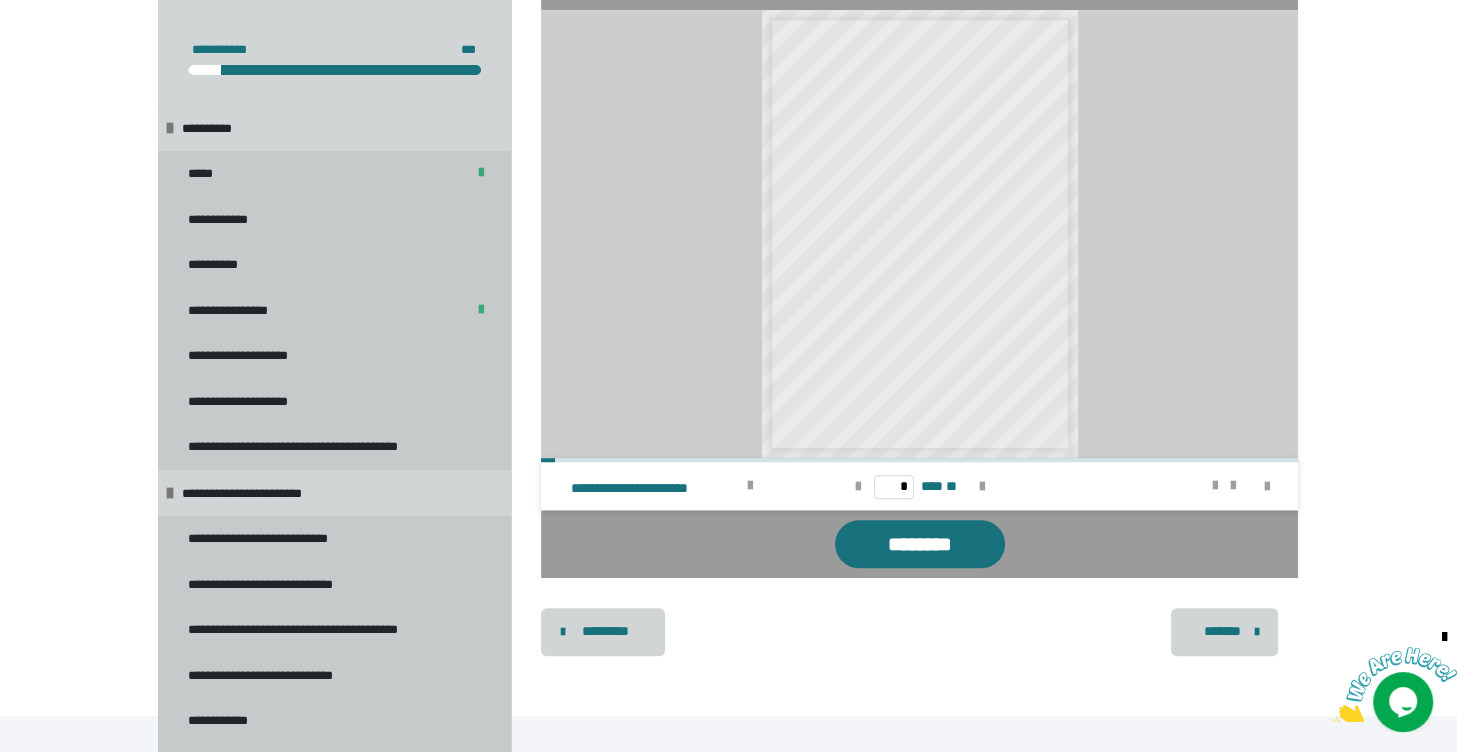 click on "*******" at bounding box center (1223, 631) 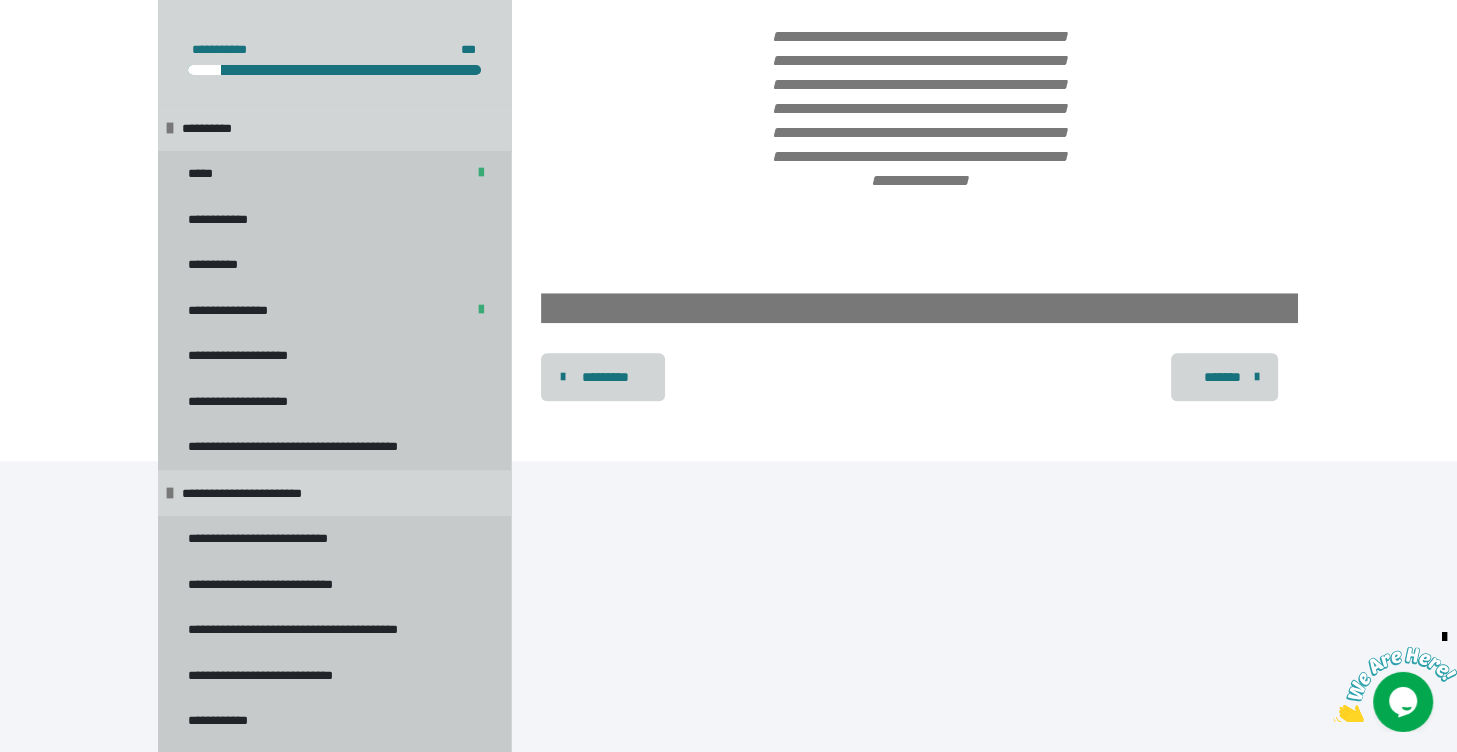 scroll, scrollTop: 1670, scrollLeft: 0, axis: vertical 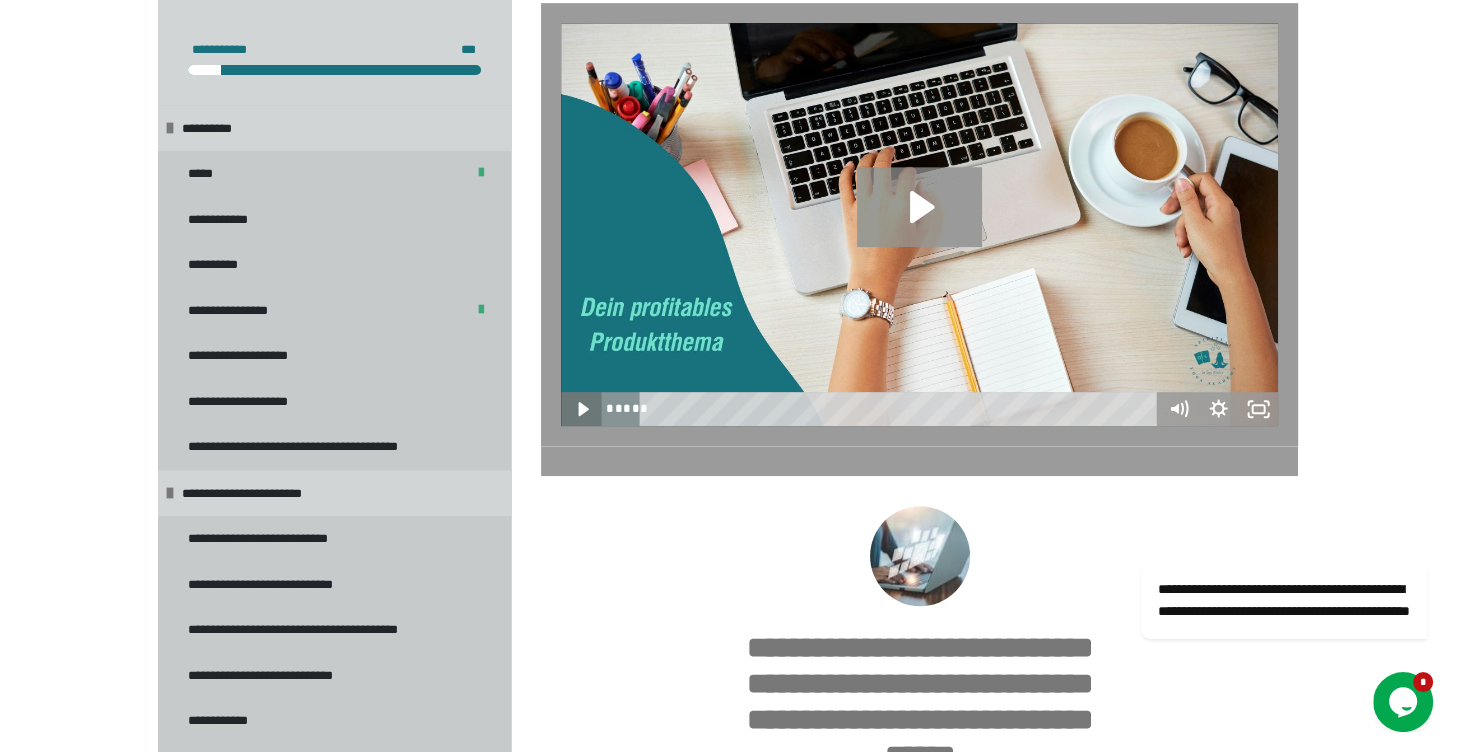 click 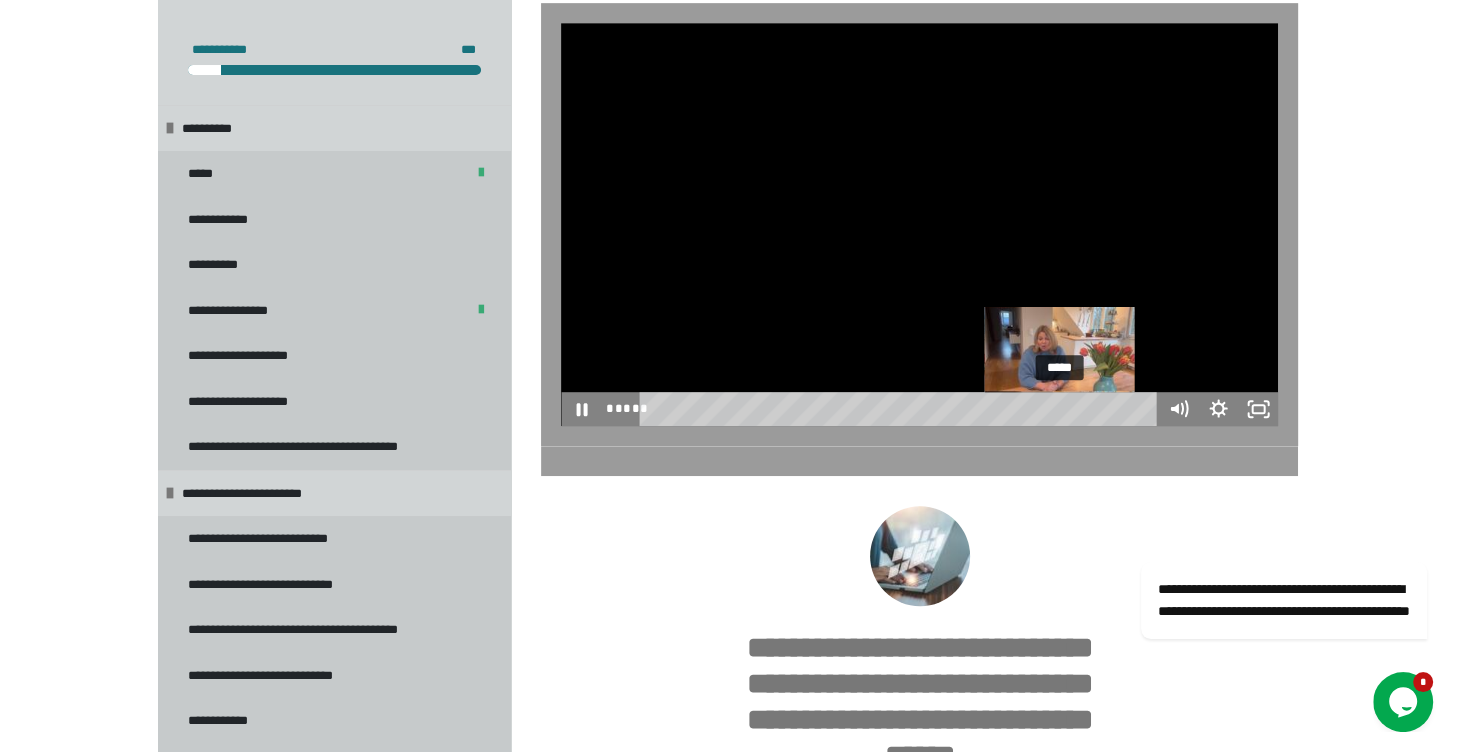 click on "*****" at bounding box center (901, 409) 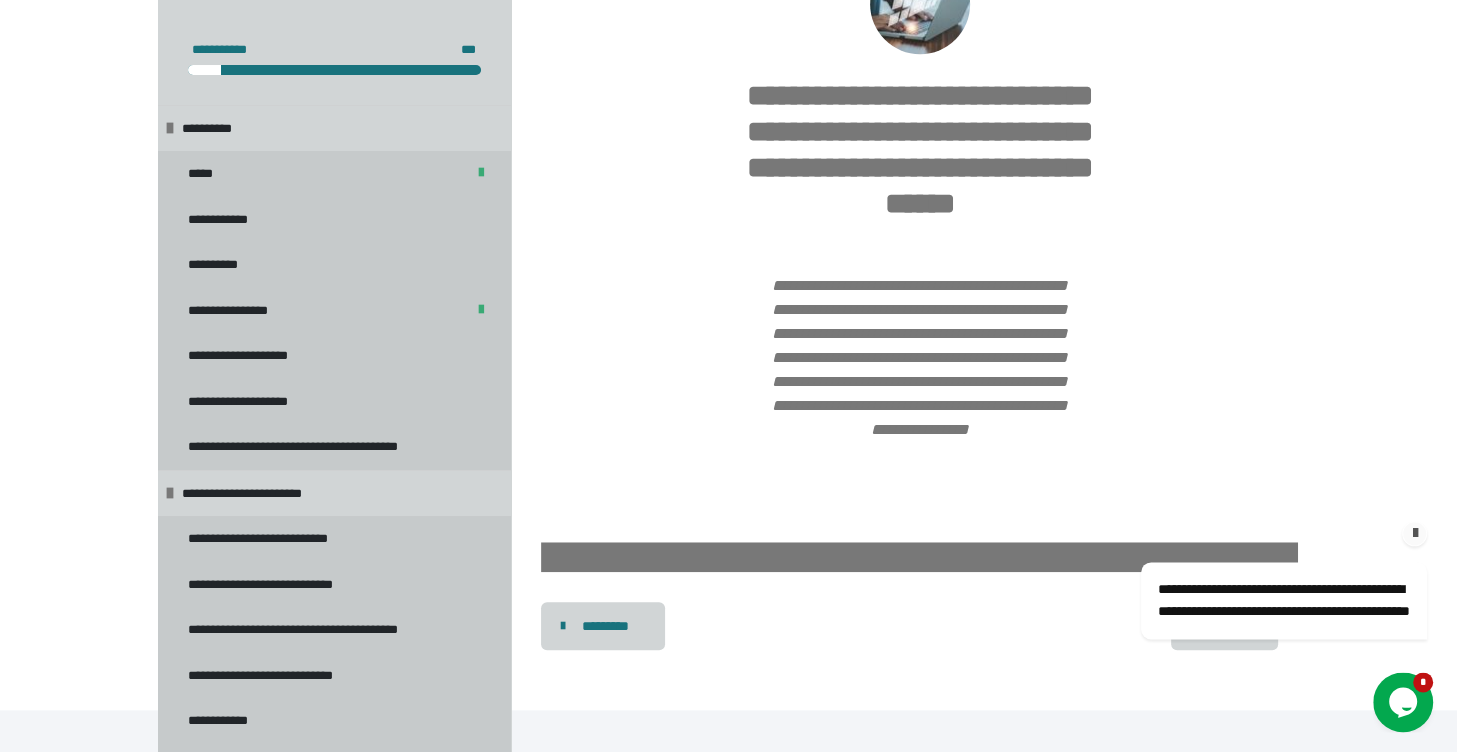 scroll, scrollTop: 1671, scrollLeft: 0, axis: vertical 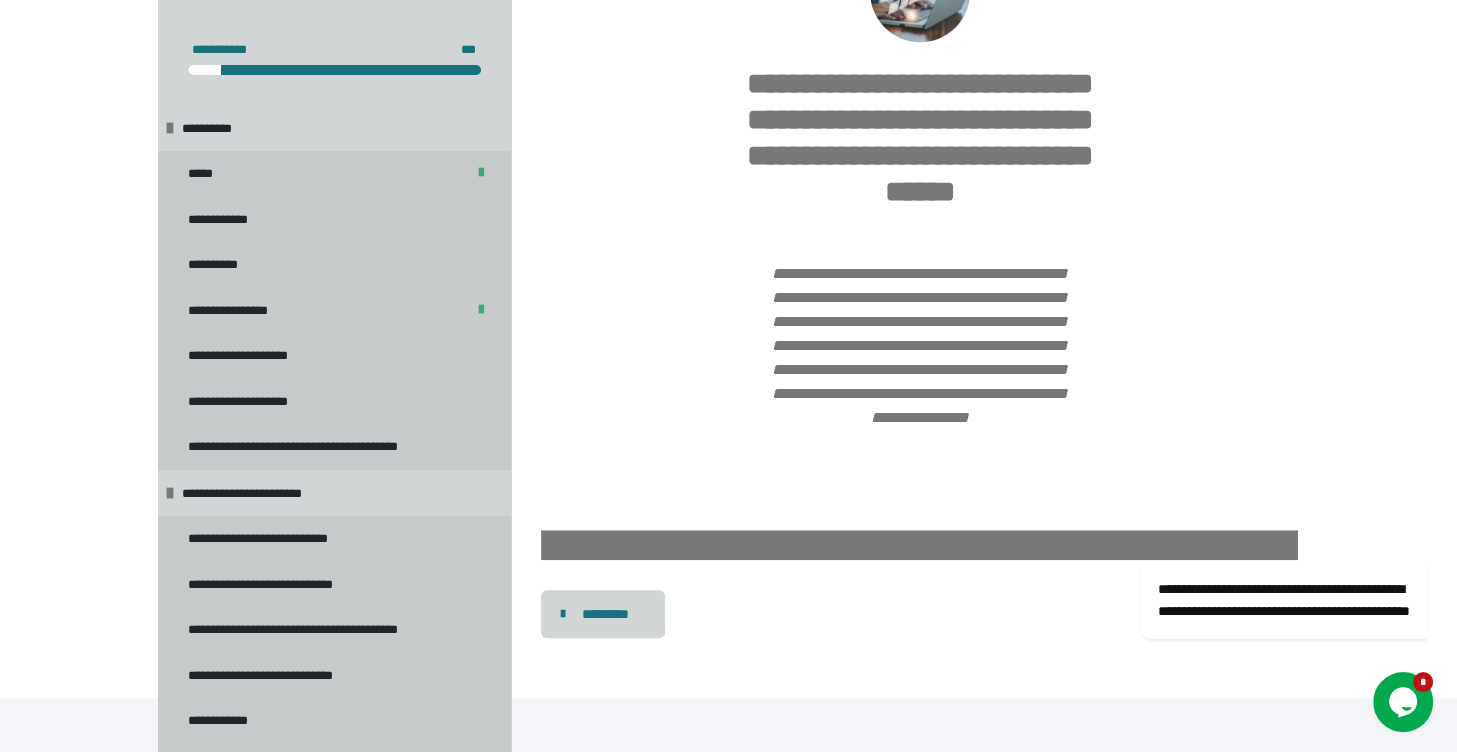 click on "*******" at bounding box center (1223, 614) 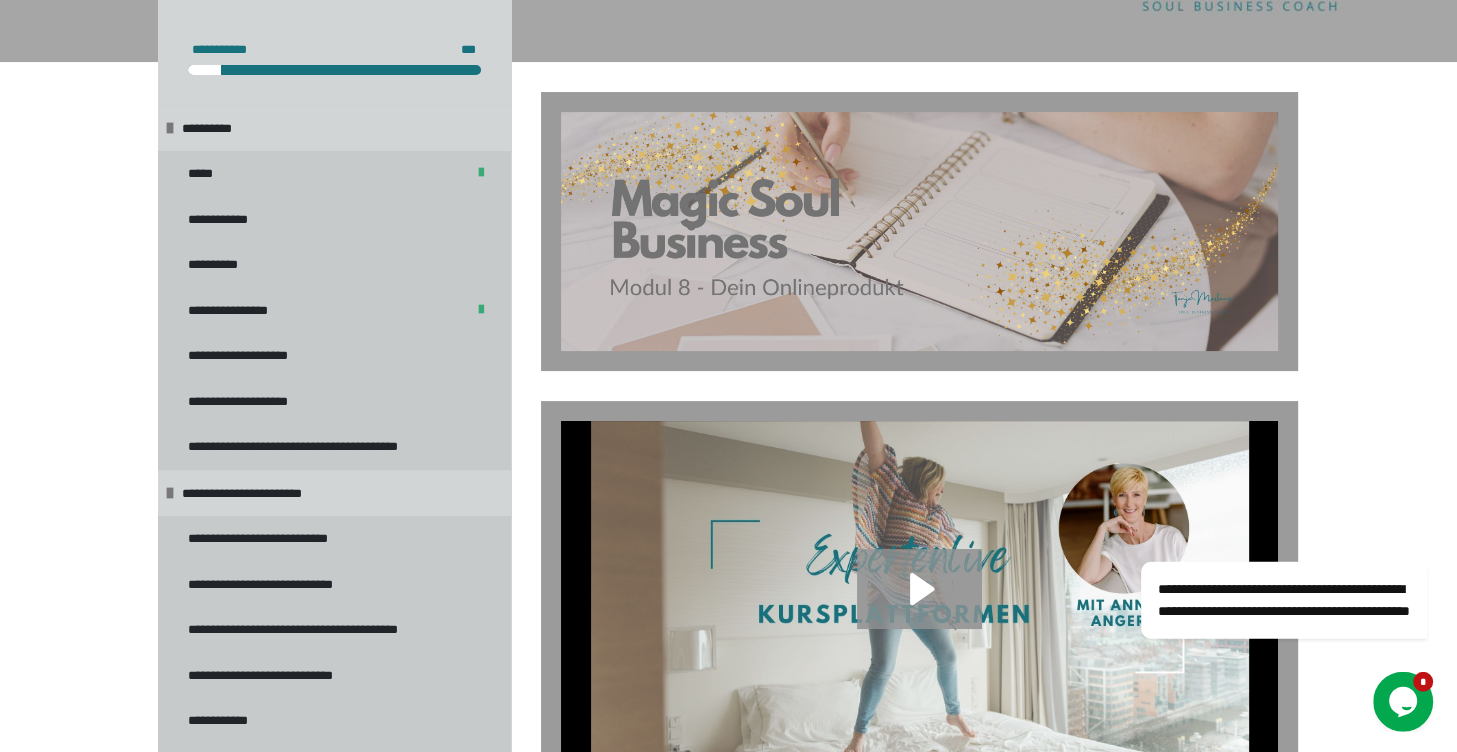 scroll, scrollTop: 534, scrollLeft: 0, axis: vertical 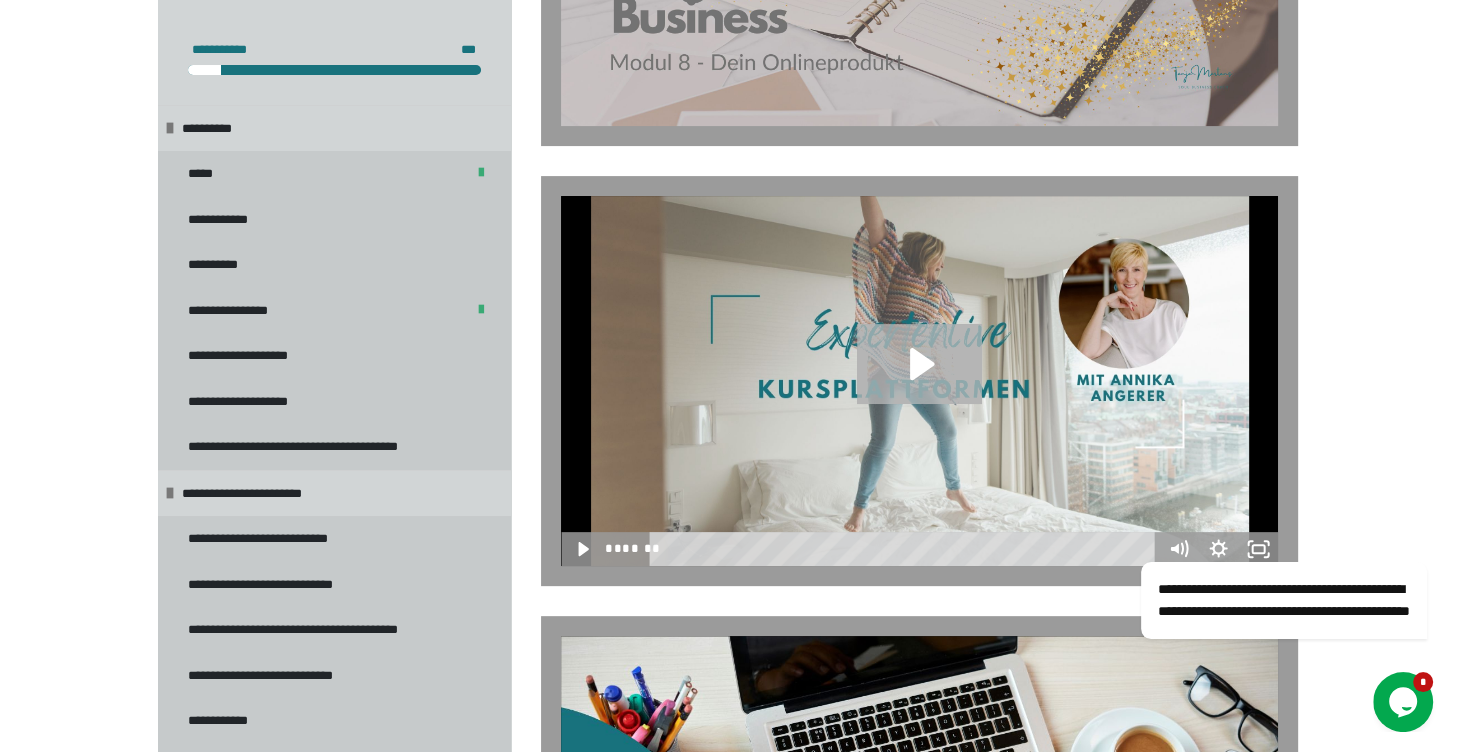 click 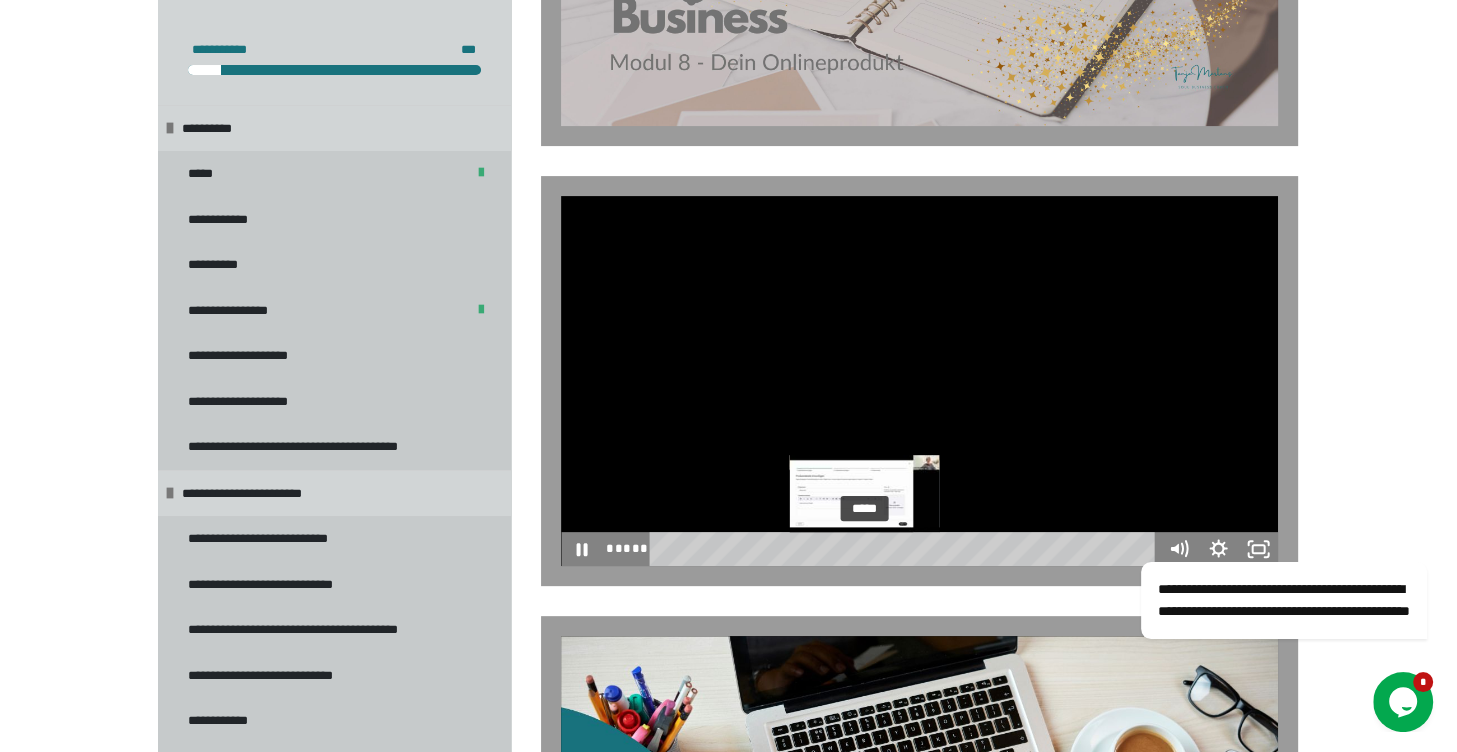 click on "*****" at bounding box center [905, 549] 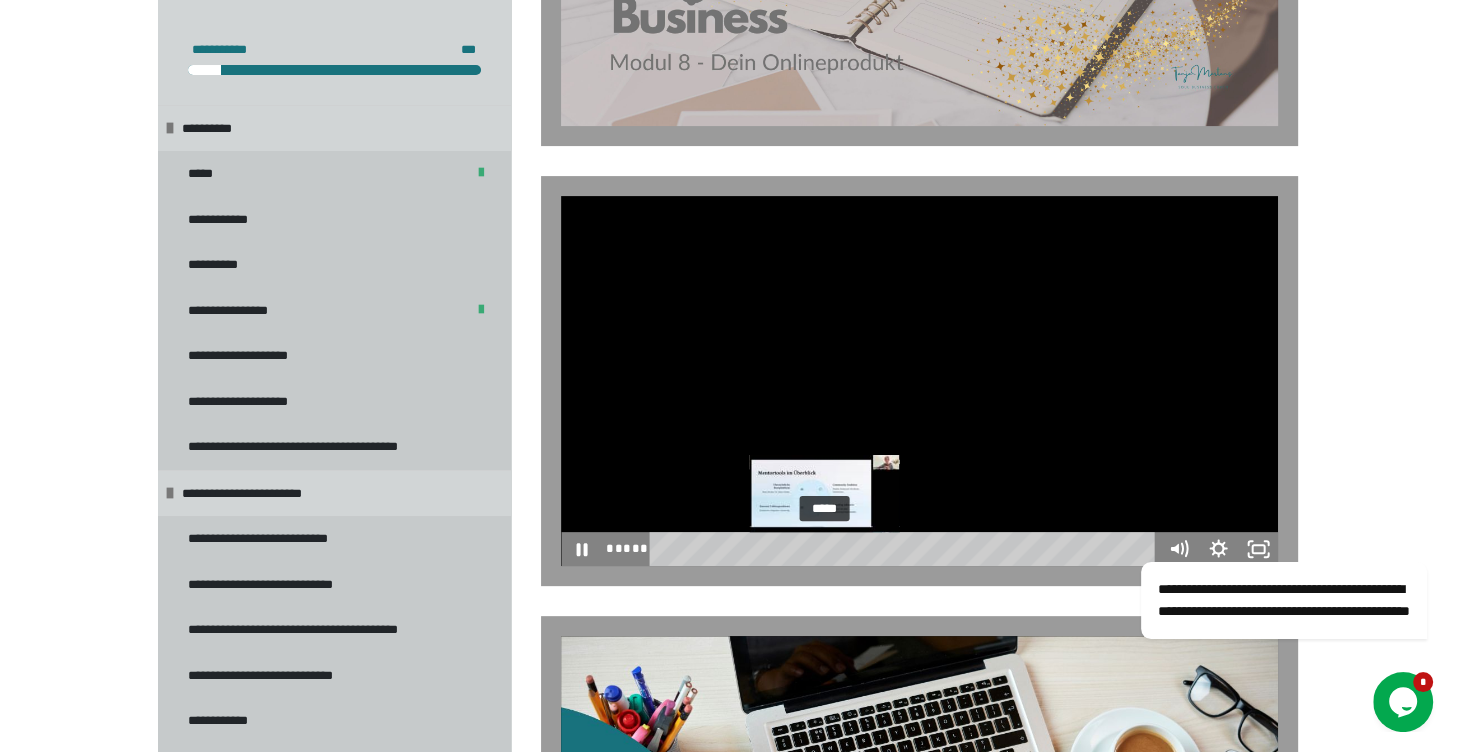 click on "*****" at bounding box center (905, 549) 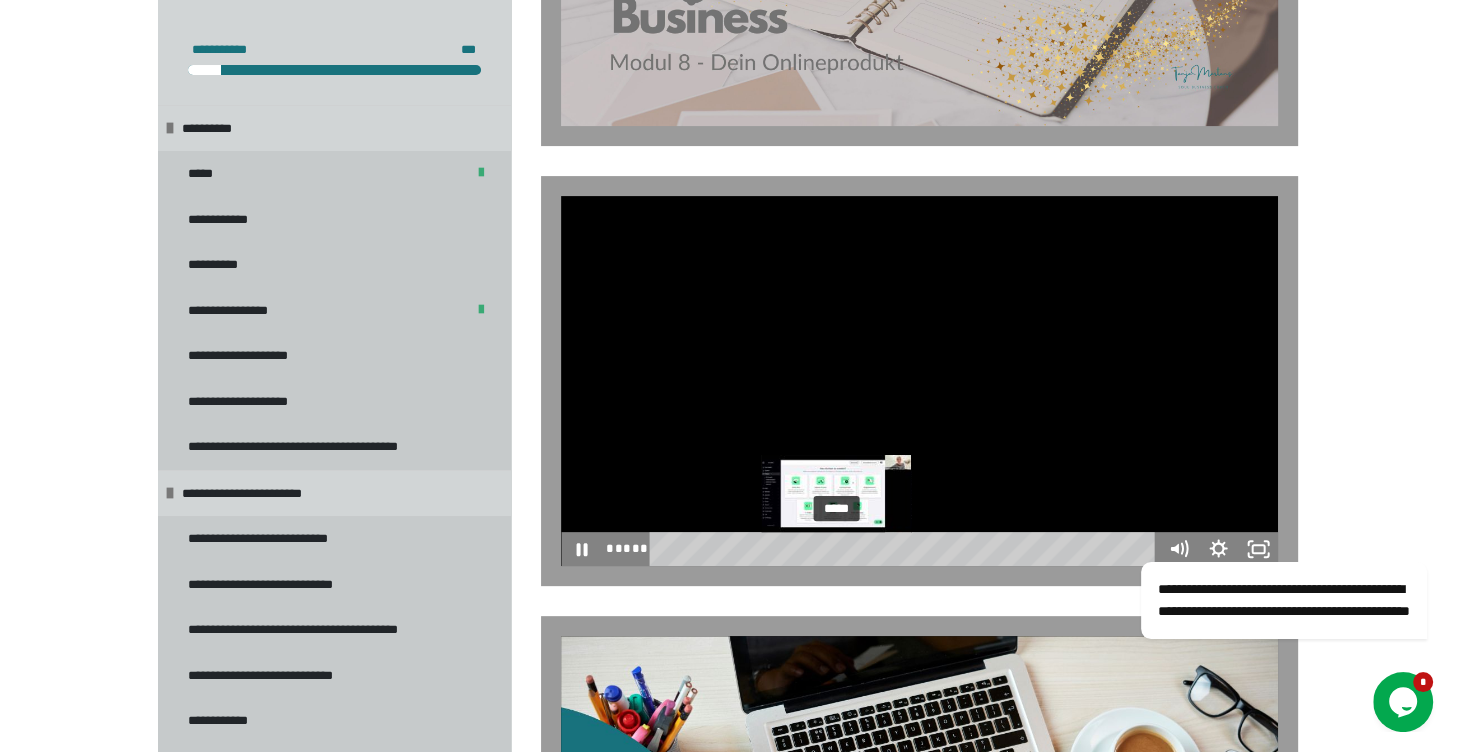click on "*****" at bounding box center [905, 549] 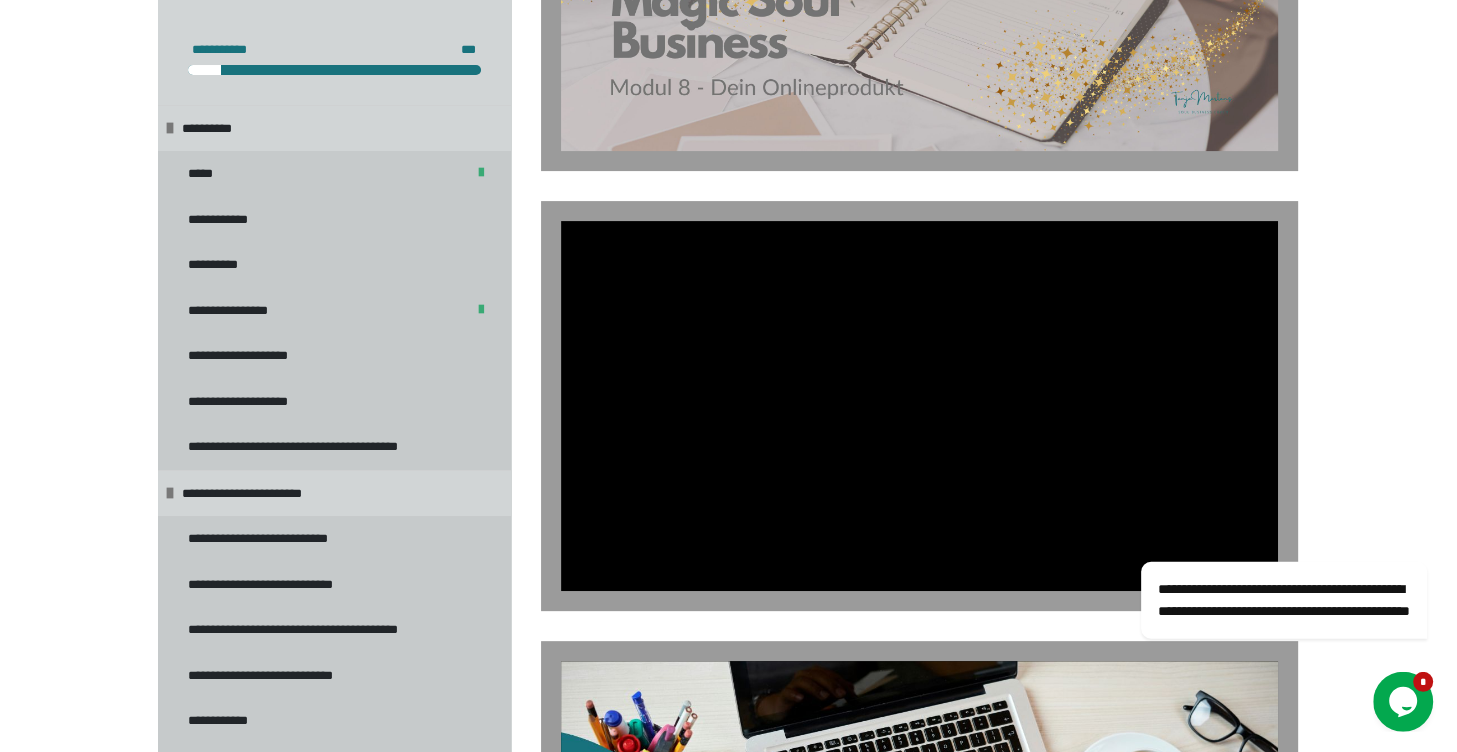 scroll, scrollTop: 675, scrollLeft: 0, axis: vertical 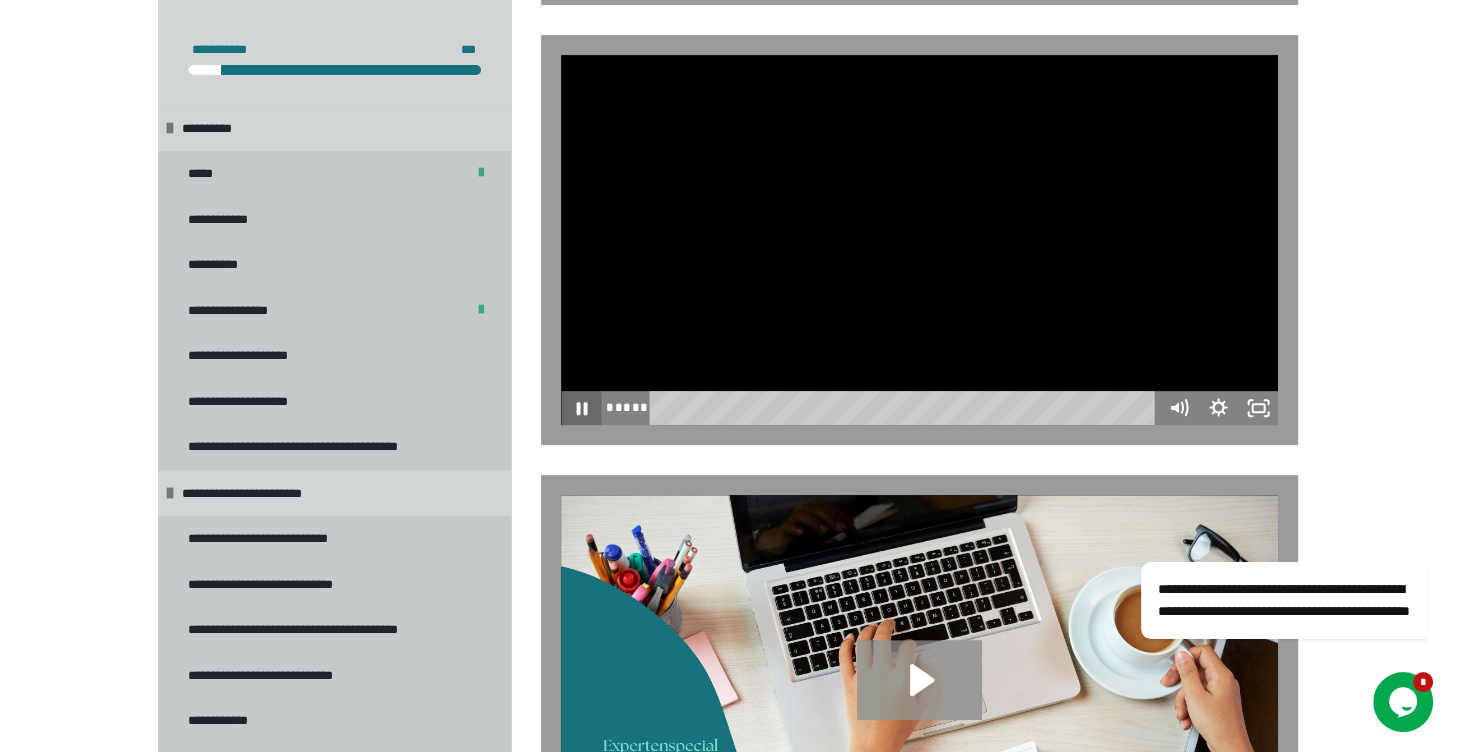 click 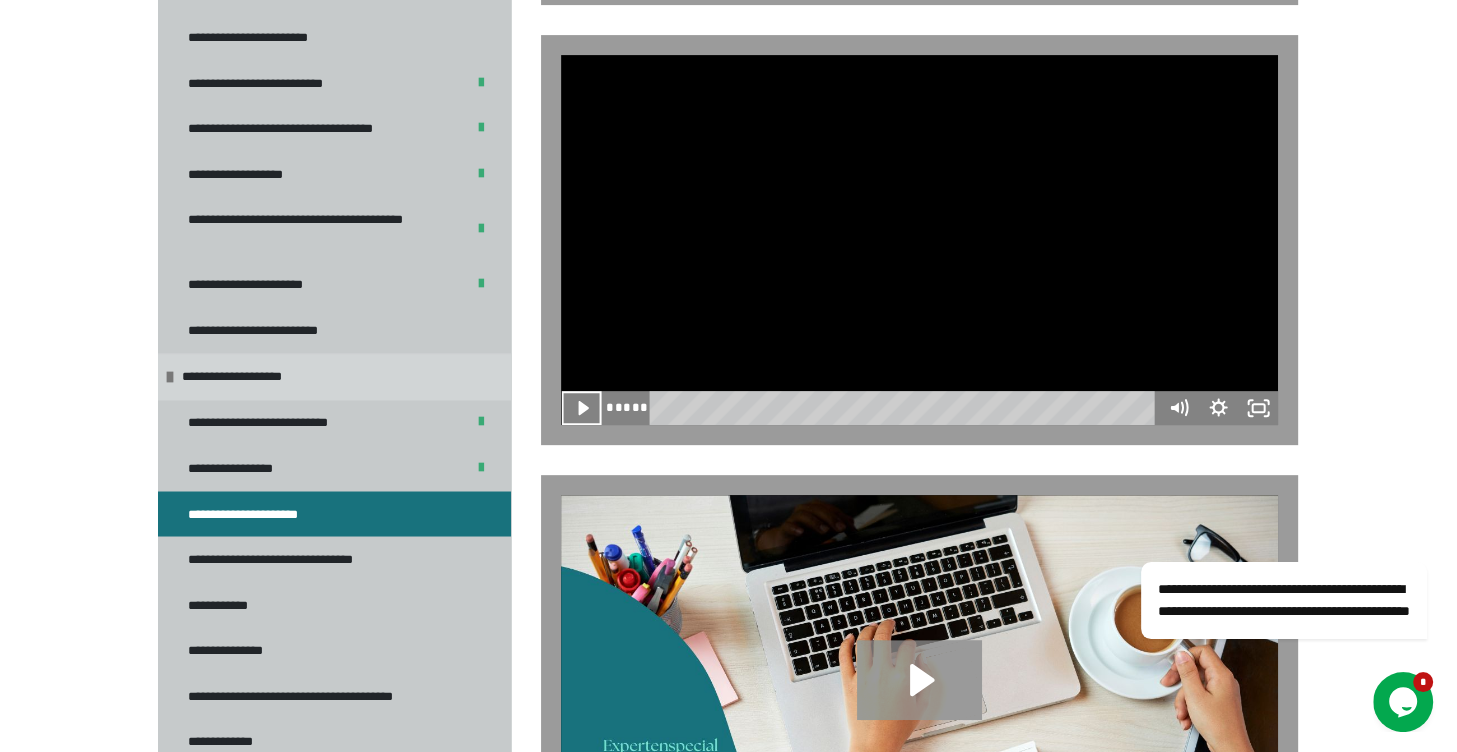 scroll, scrollTop: 3200, scrollLeft: 0, axis: vertical 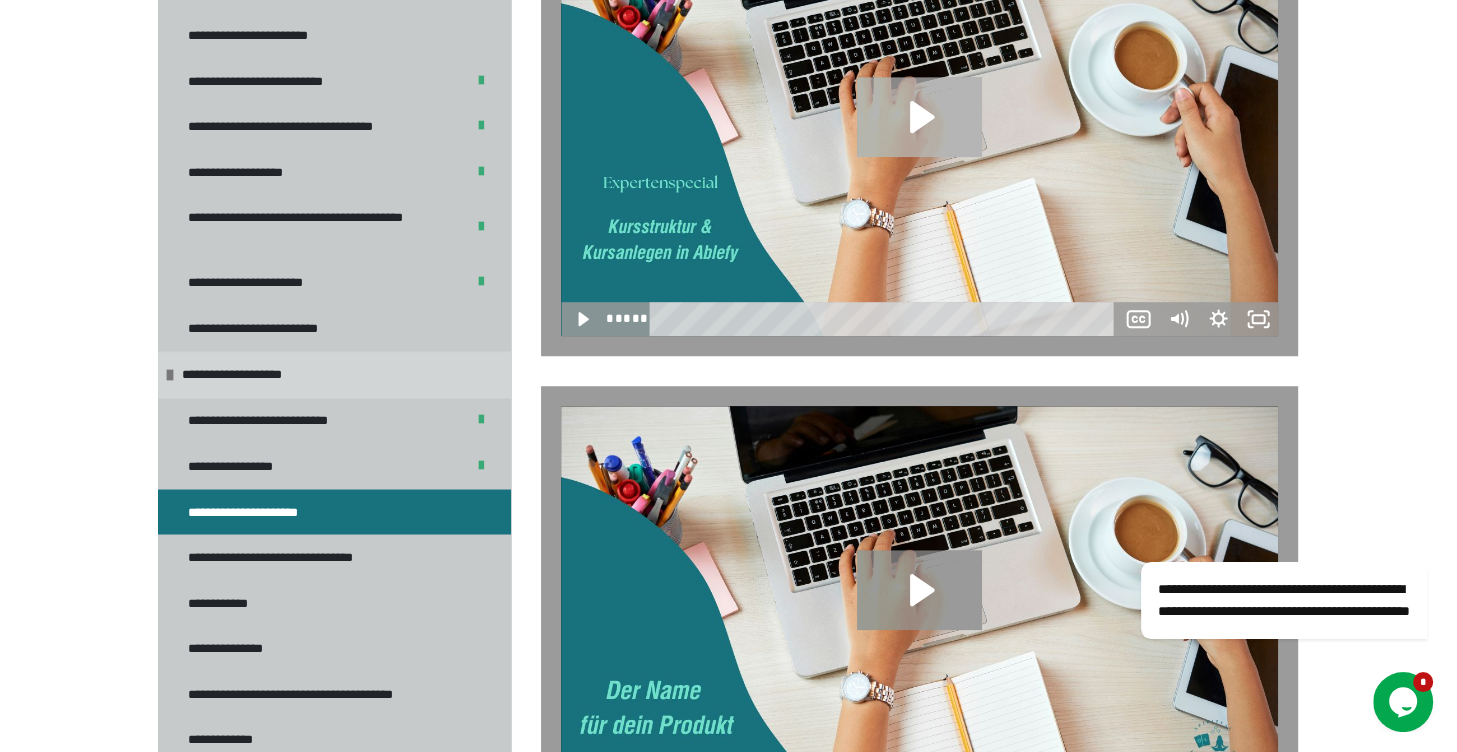 click 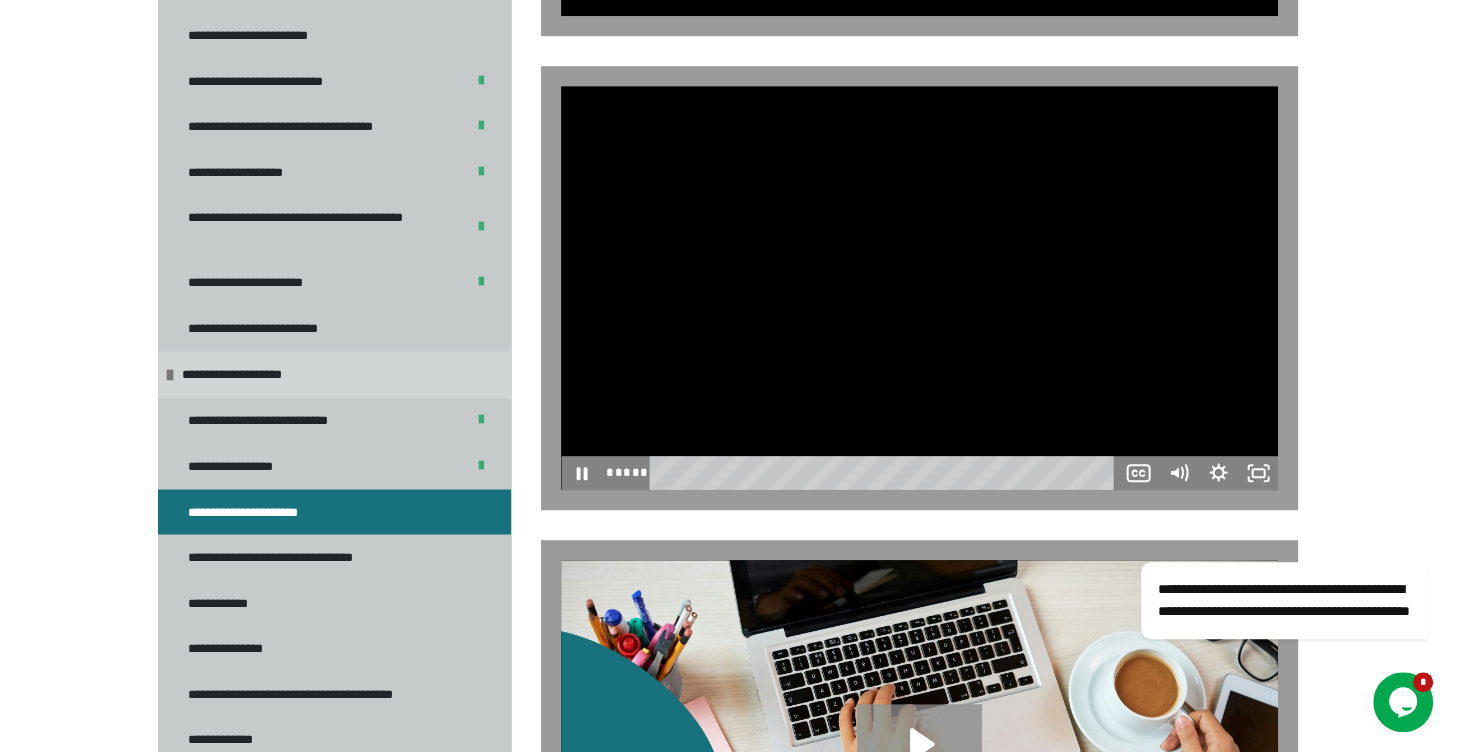 scroll, scrollTop: 1097, scrollLeft: 0, axis: vertical 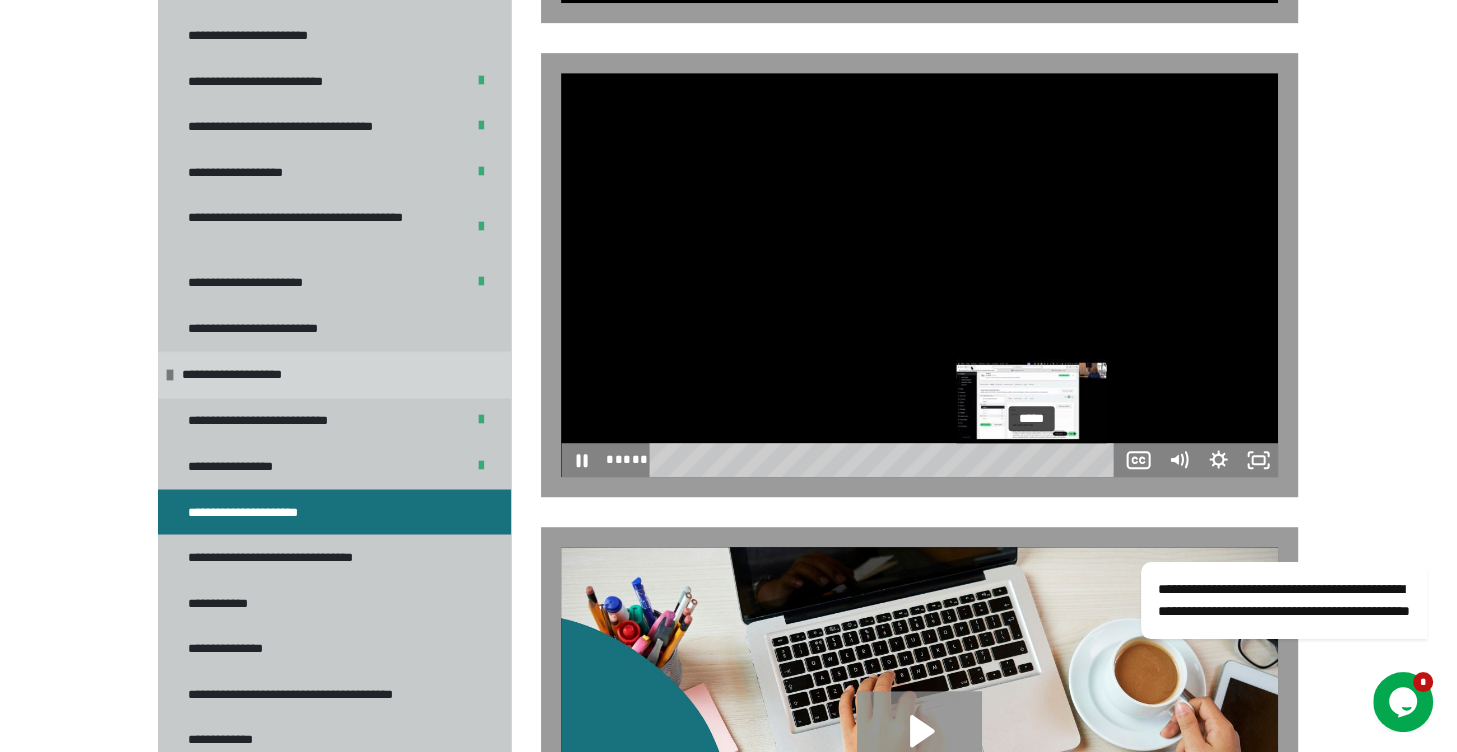 click on "*****" at bounding box center (885, 460) 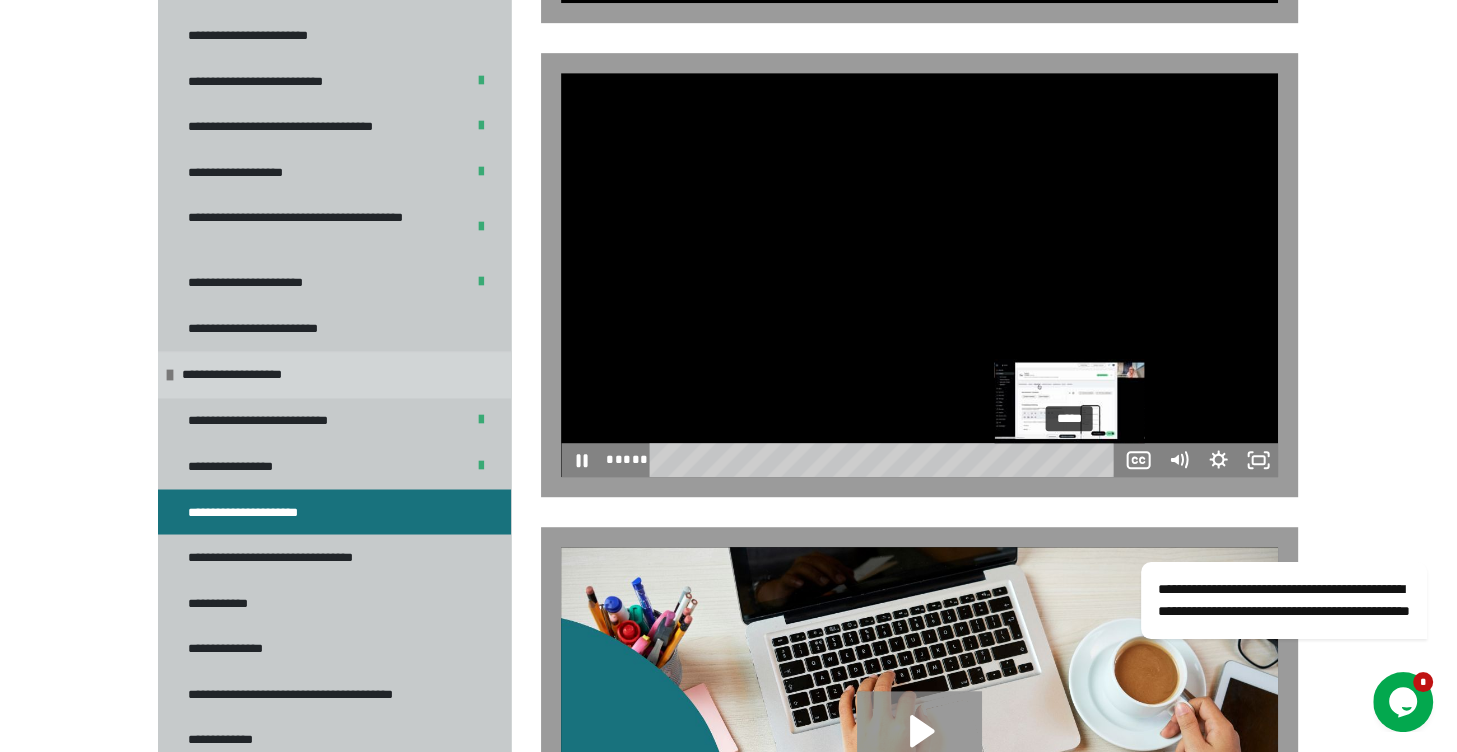 click on "*****" at bounding box center (885, 460) 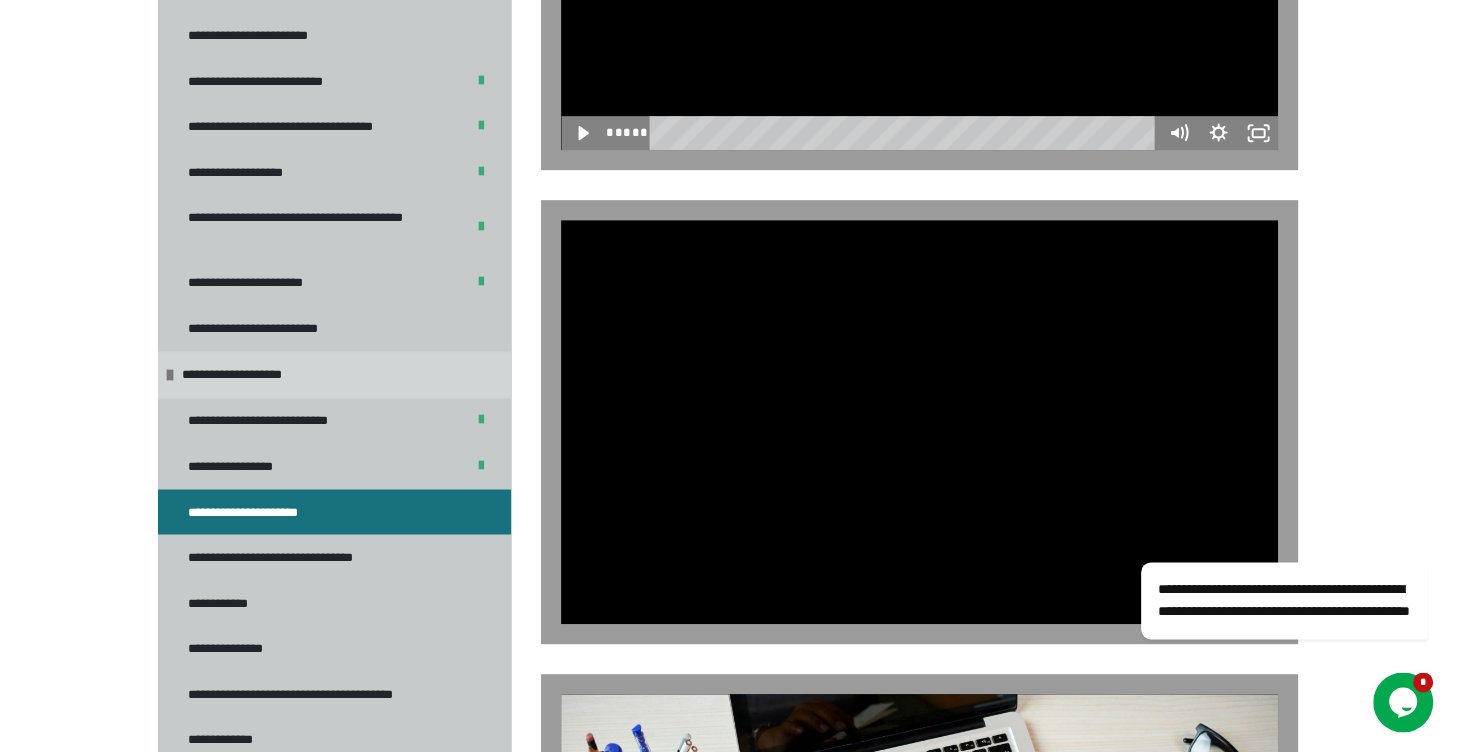 scroll, scrollTop: 1097, scrollLeft: 0, axis: vertical 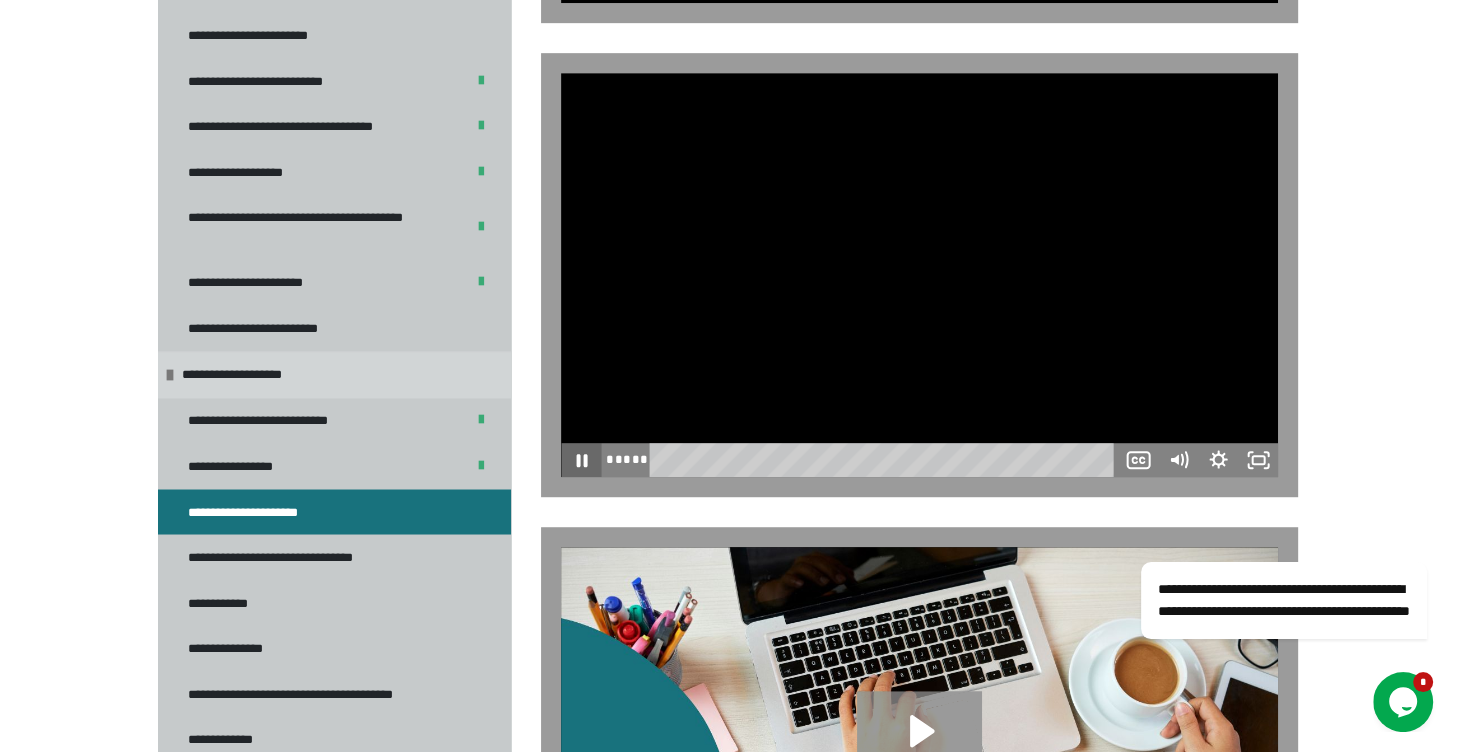 click 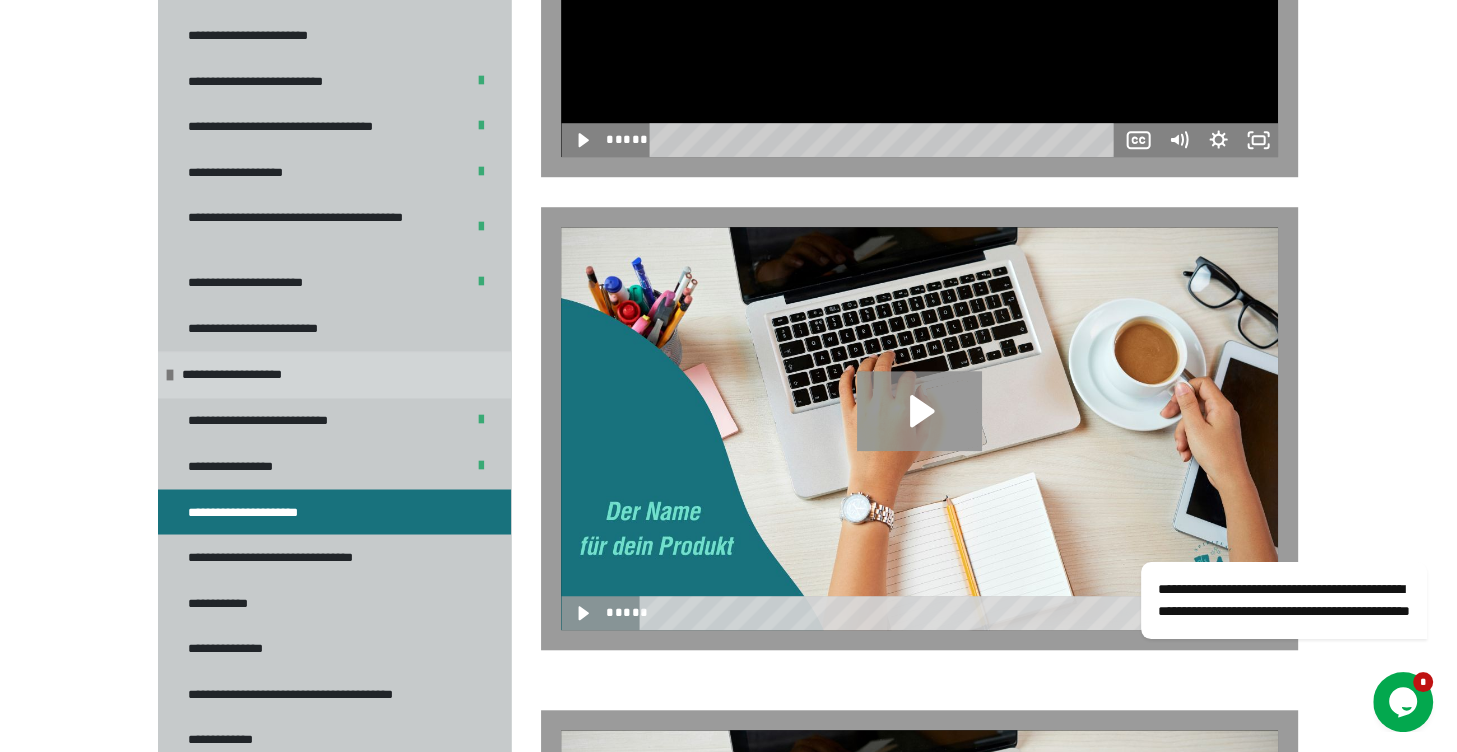 scroll, scrollTop: 1520, scrollLeft: 0, axis: vertical 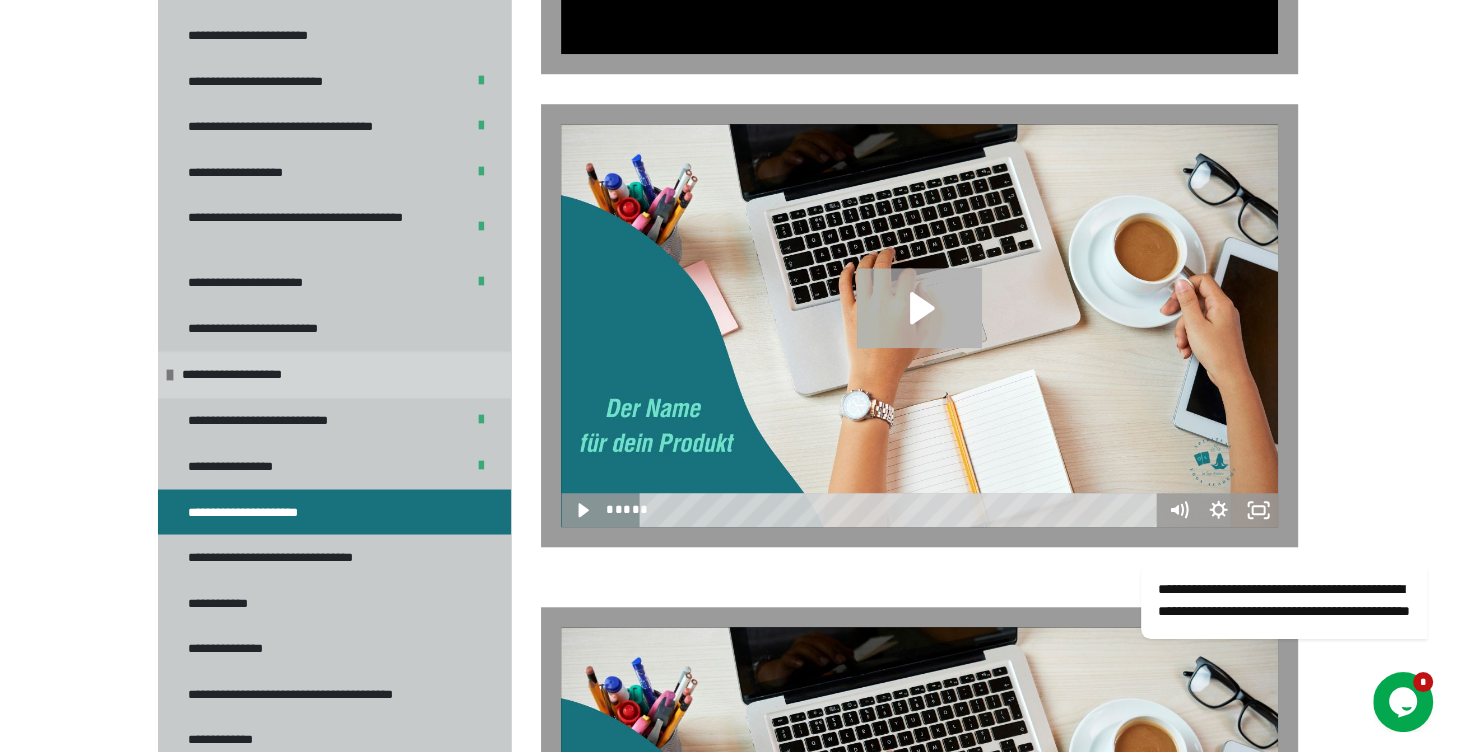 click 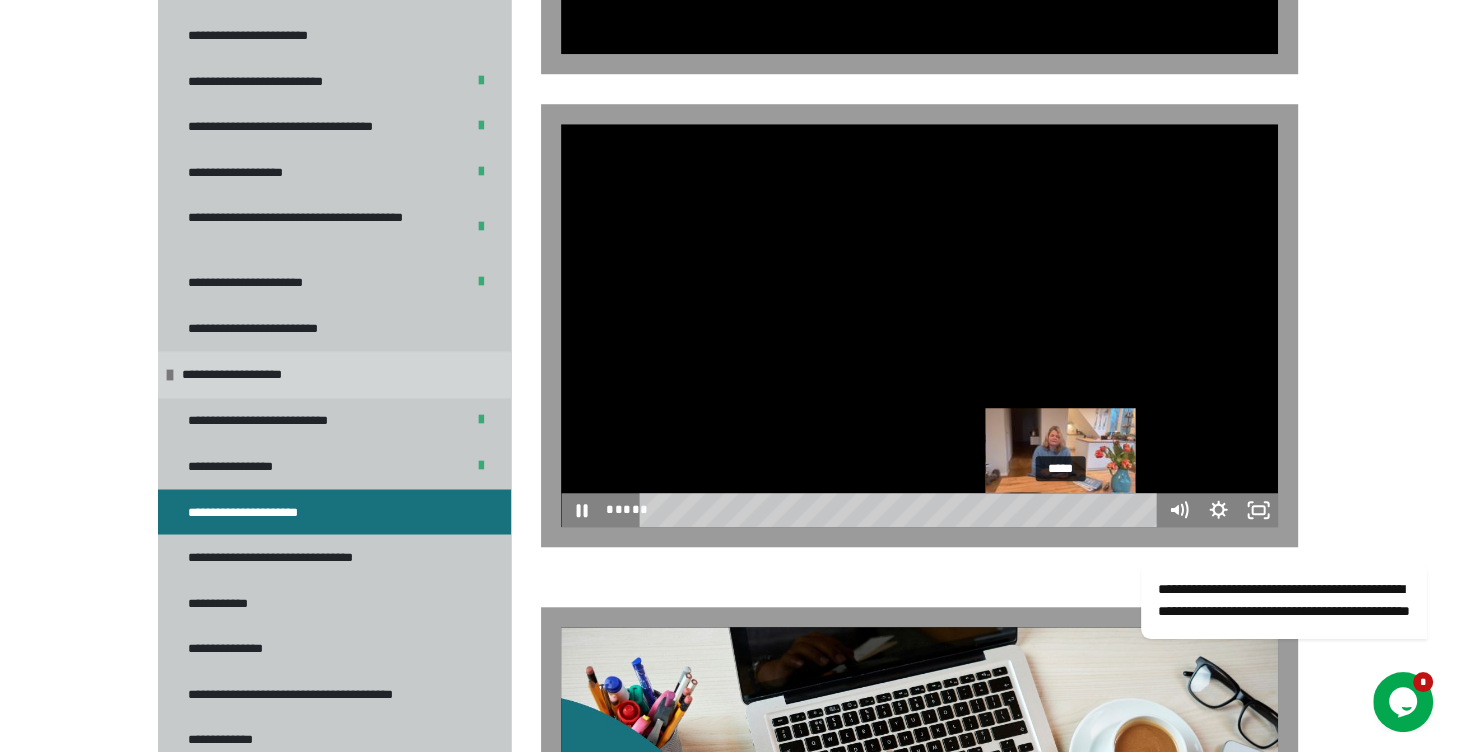 click on "*****" at bounding box center (901, 510) 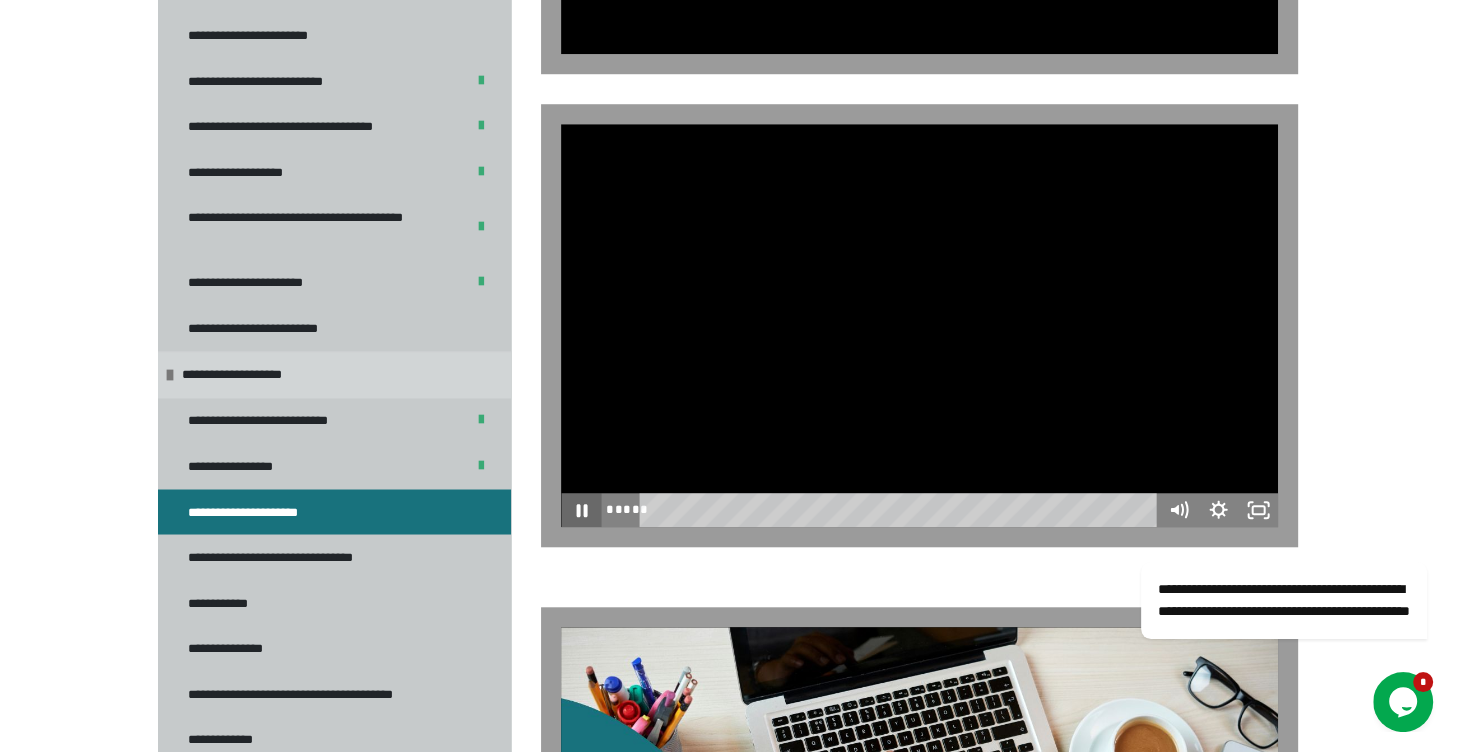 click 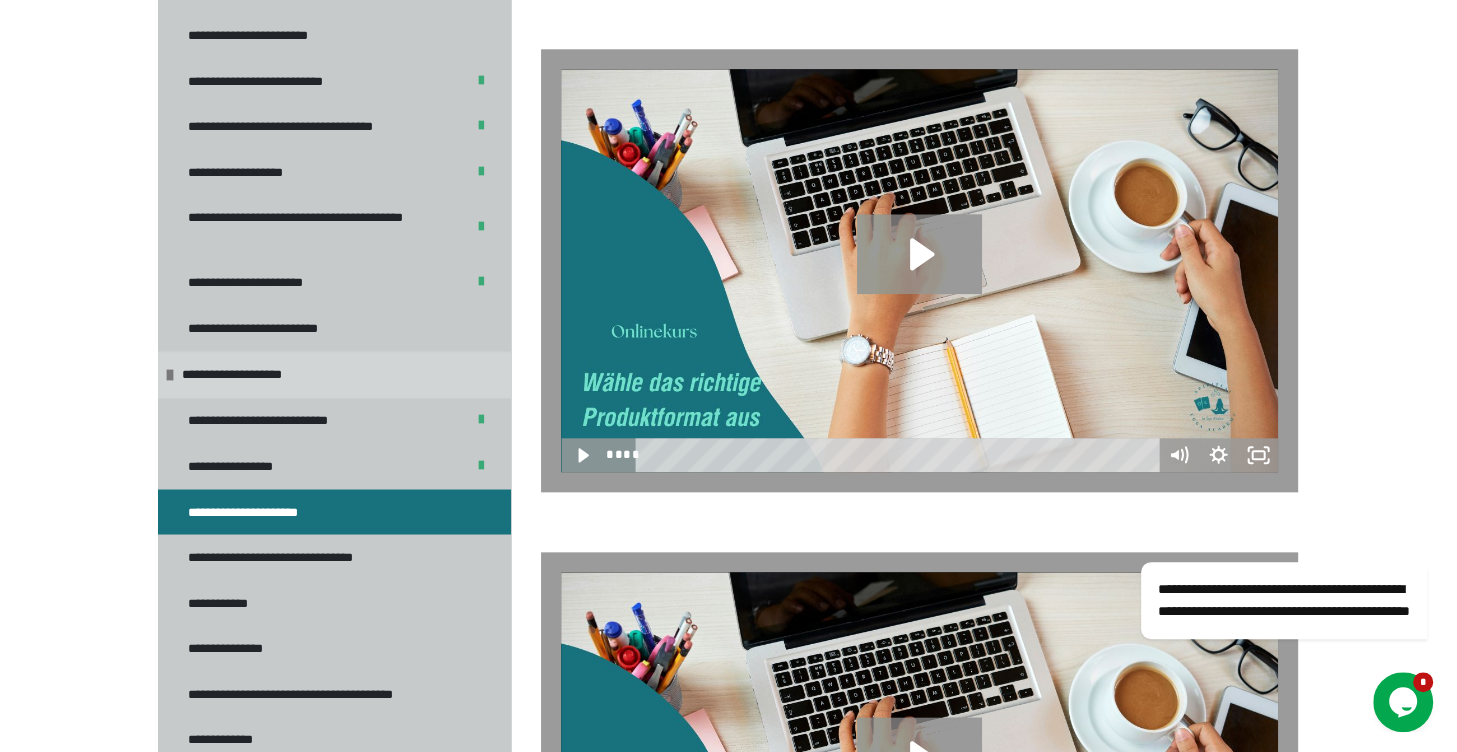 scroll, scrollTop: 2083, scrollLeft: 0, axis: vertical 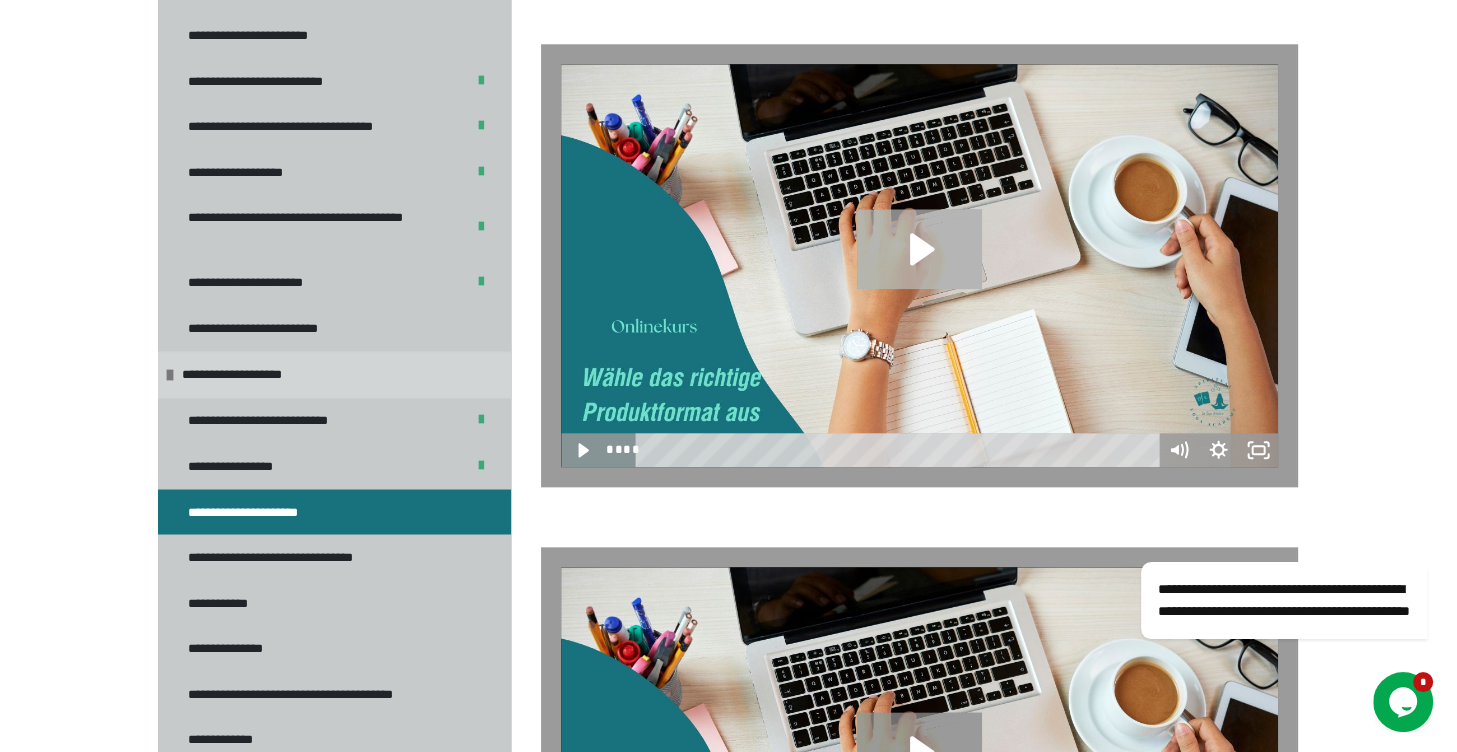 click 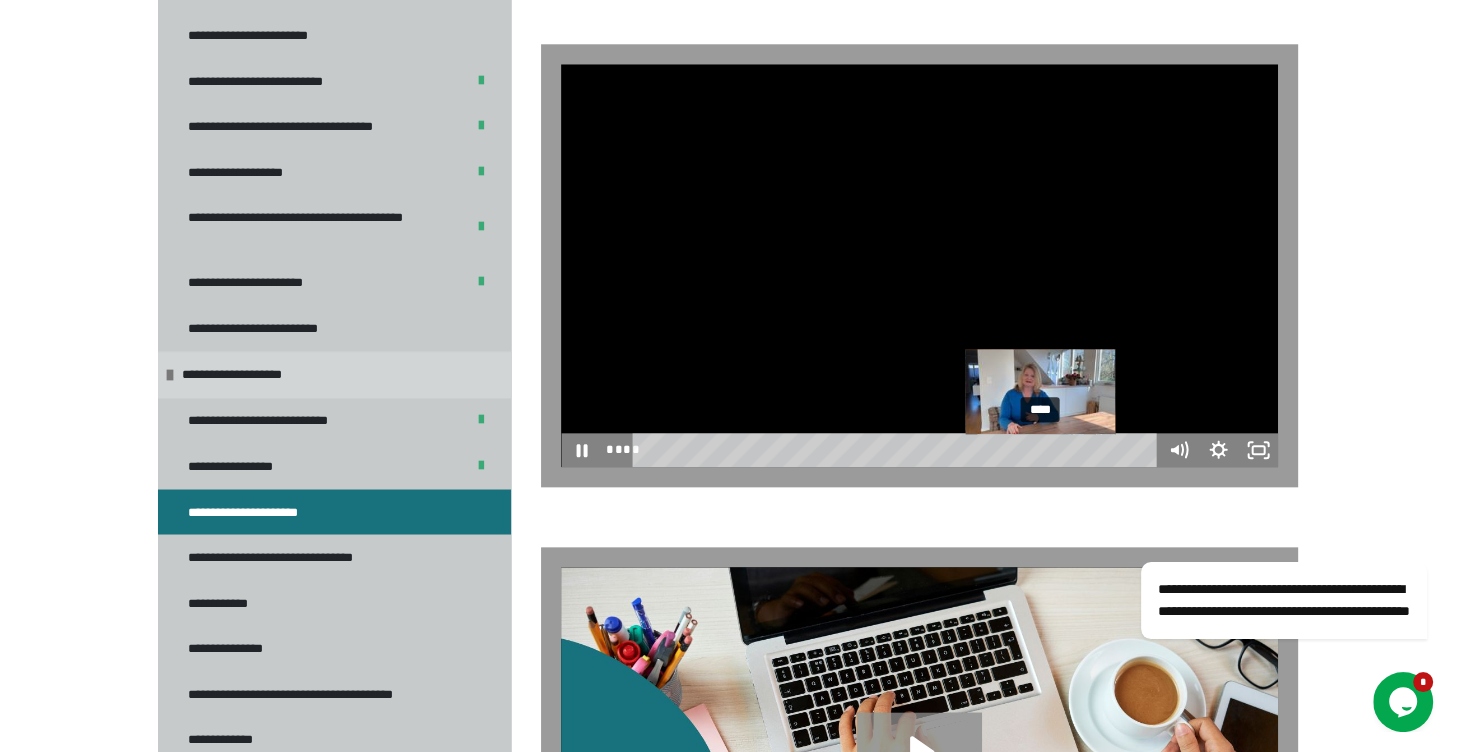 click on "****" at bounding box center [898, 450] 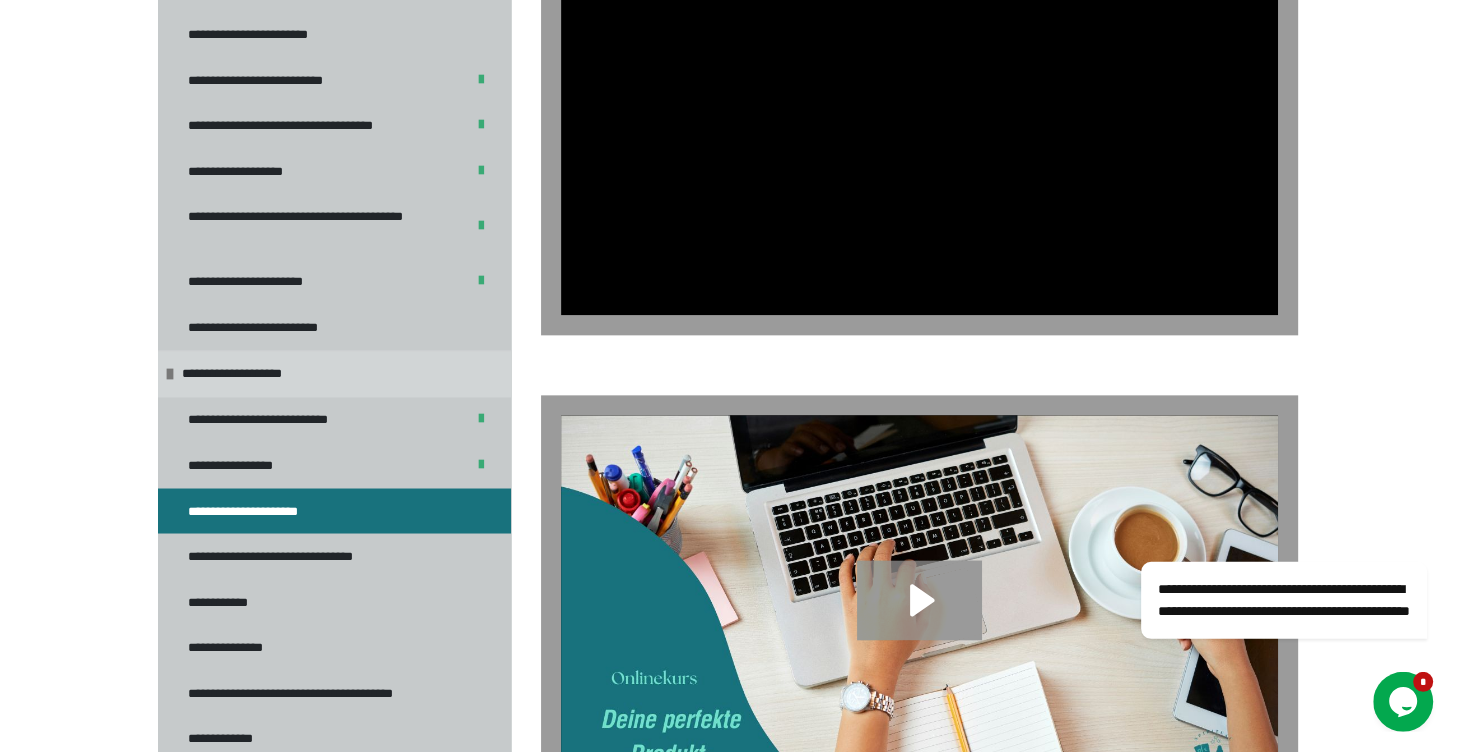 scroll, scrollTop: 2224, scrollLeft: 0, axis: vertical 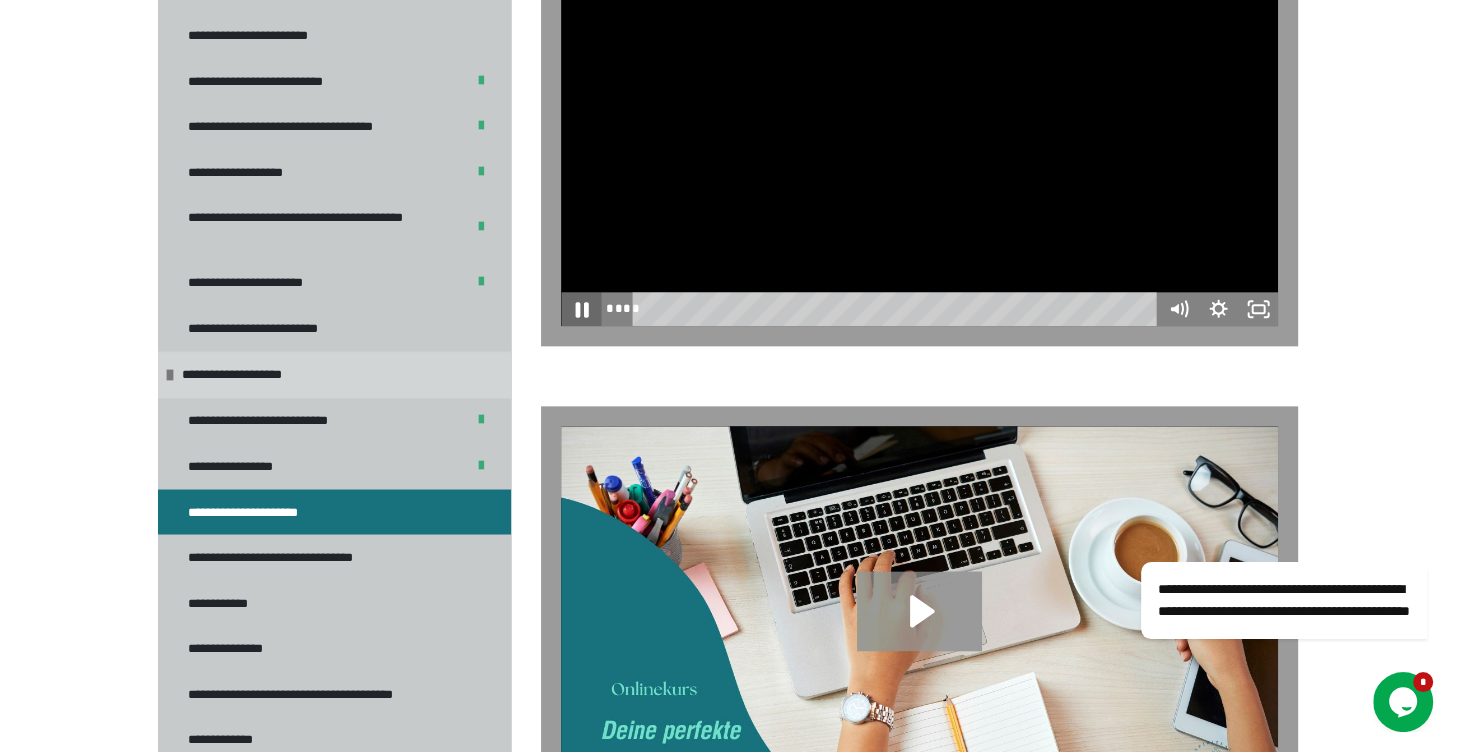 click 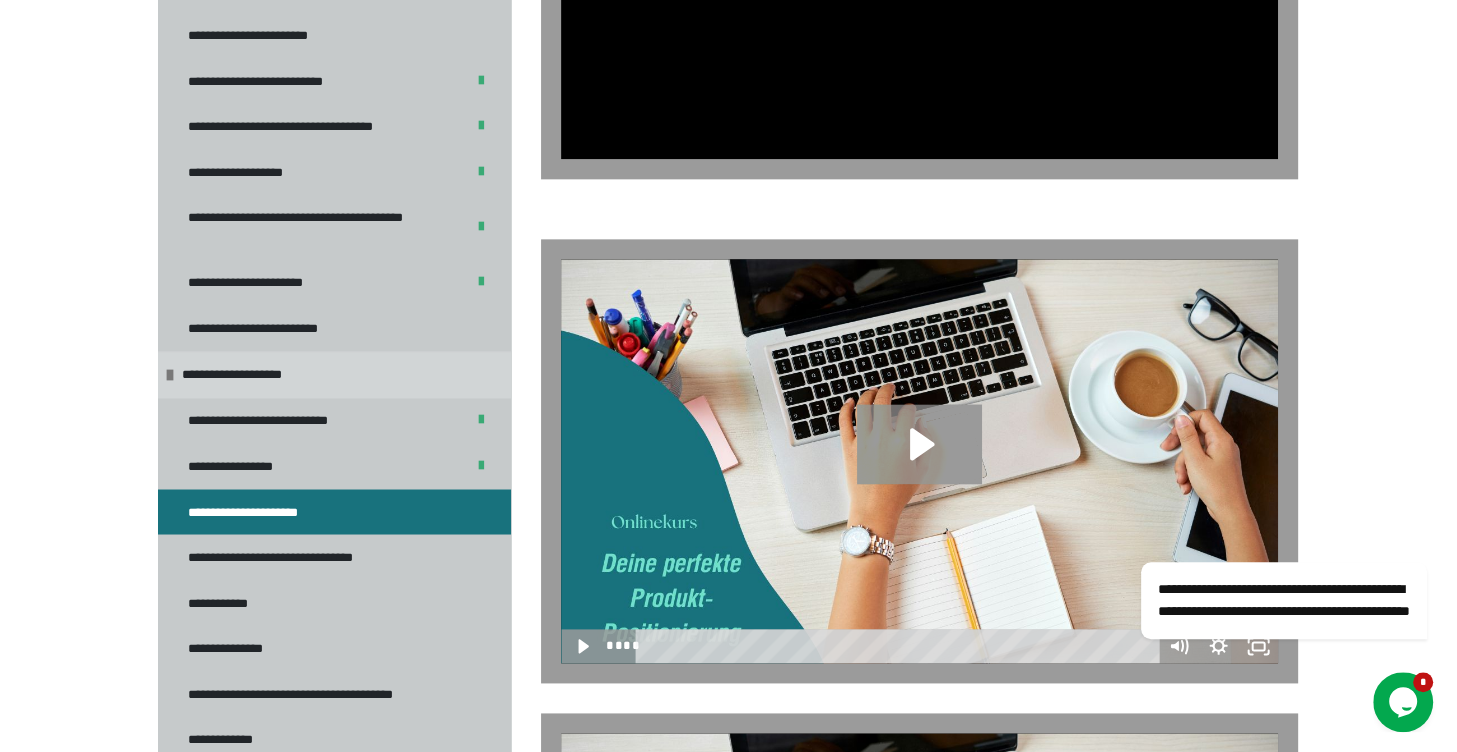 scroll, scrollTop: 2646, scrollLeft: 0, axis: vertical 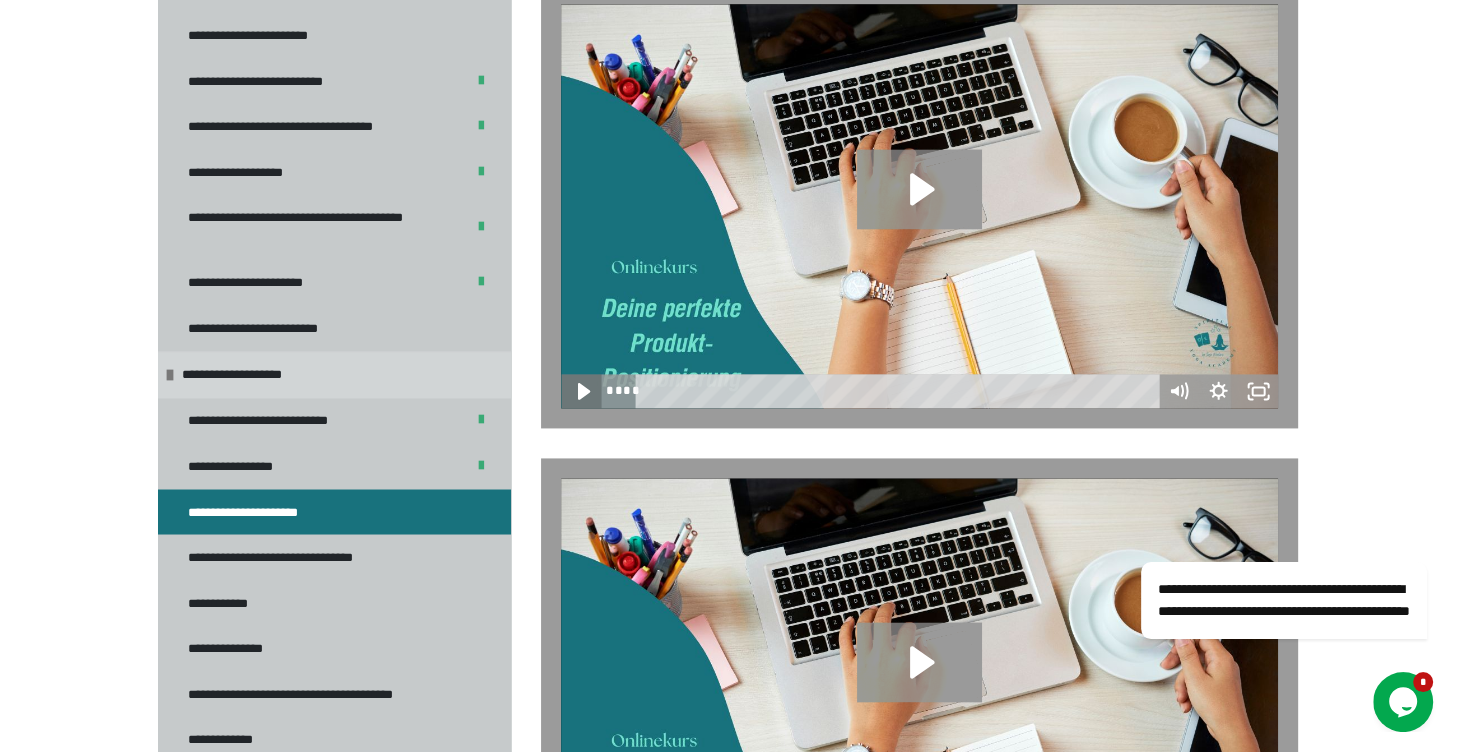 click 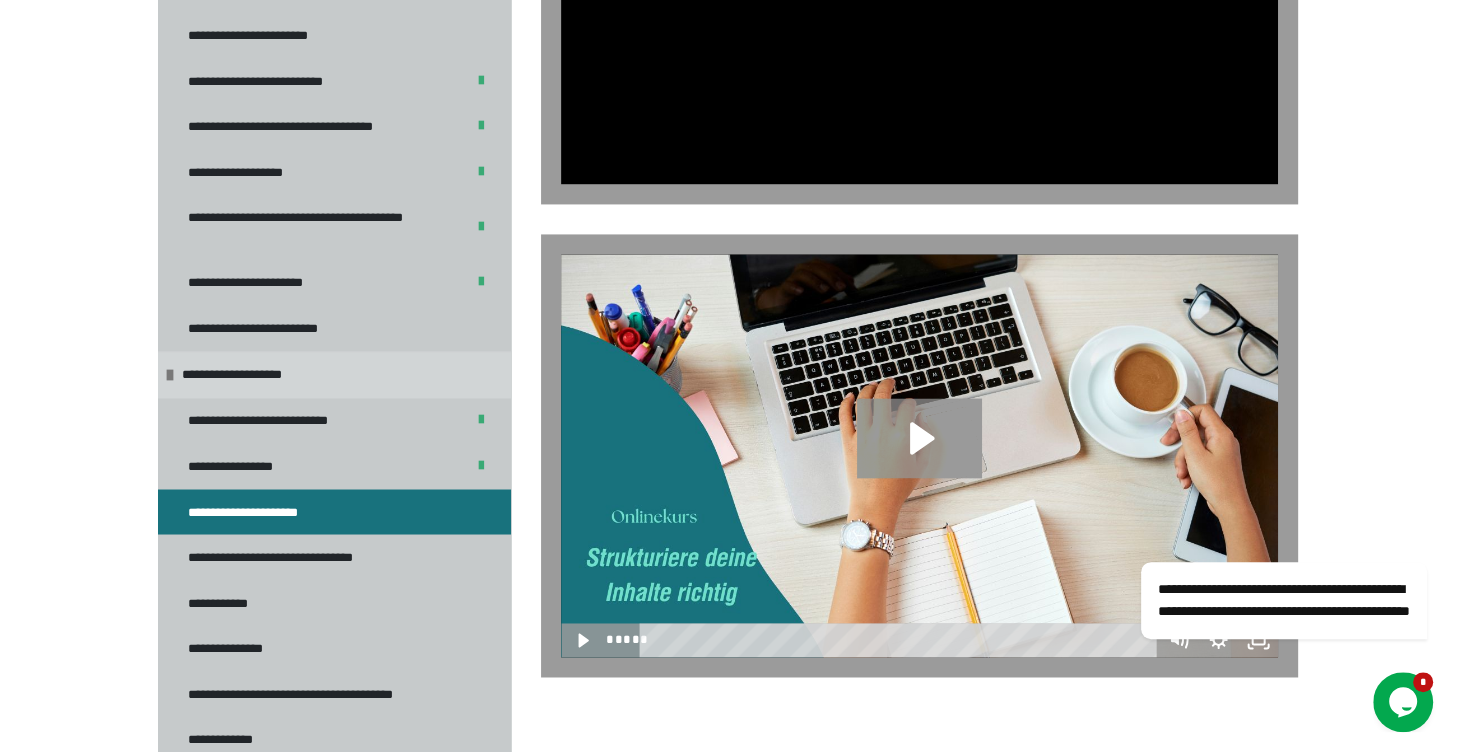 scroll, scrollTop: 2646, scrollLeft: 0, axis: vertical 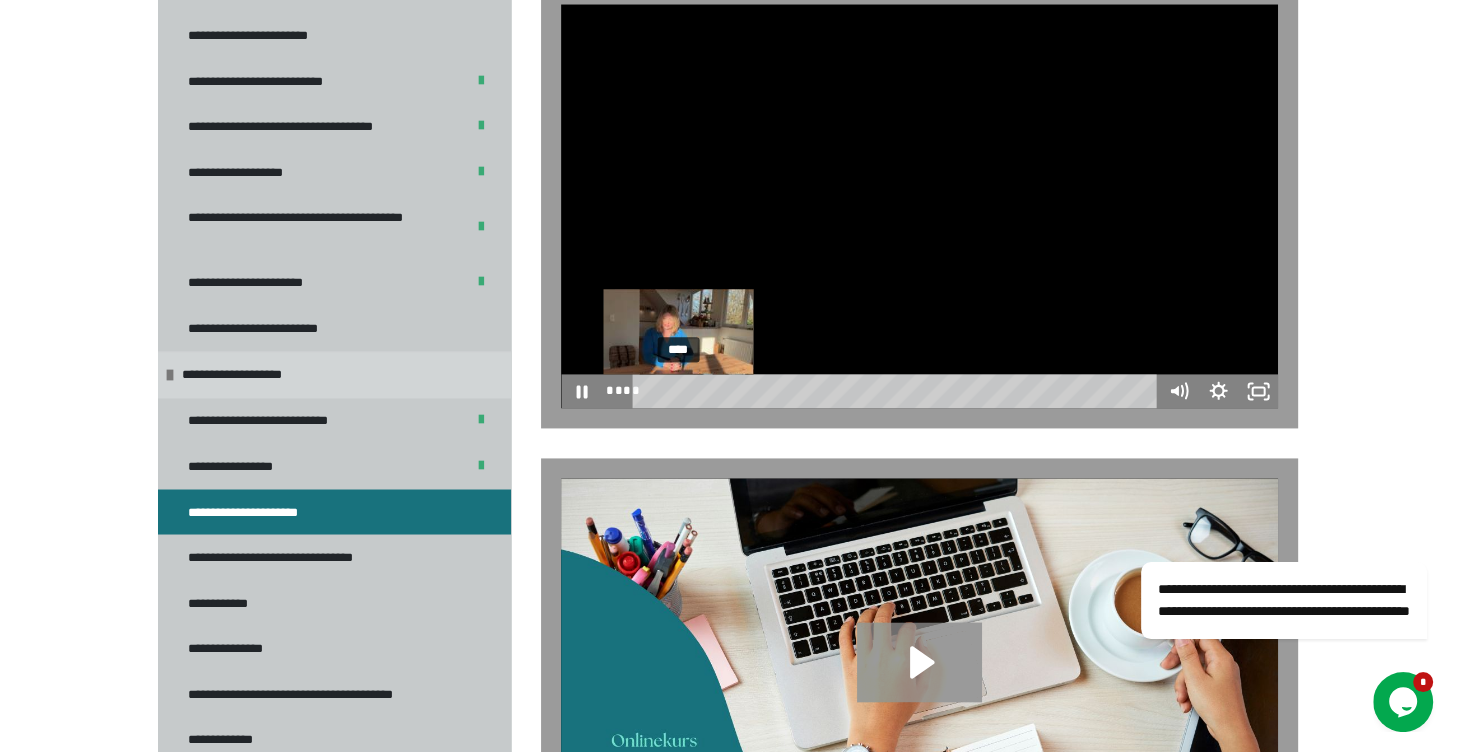 click on "****" at bounding box center [898, 391] 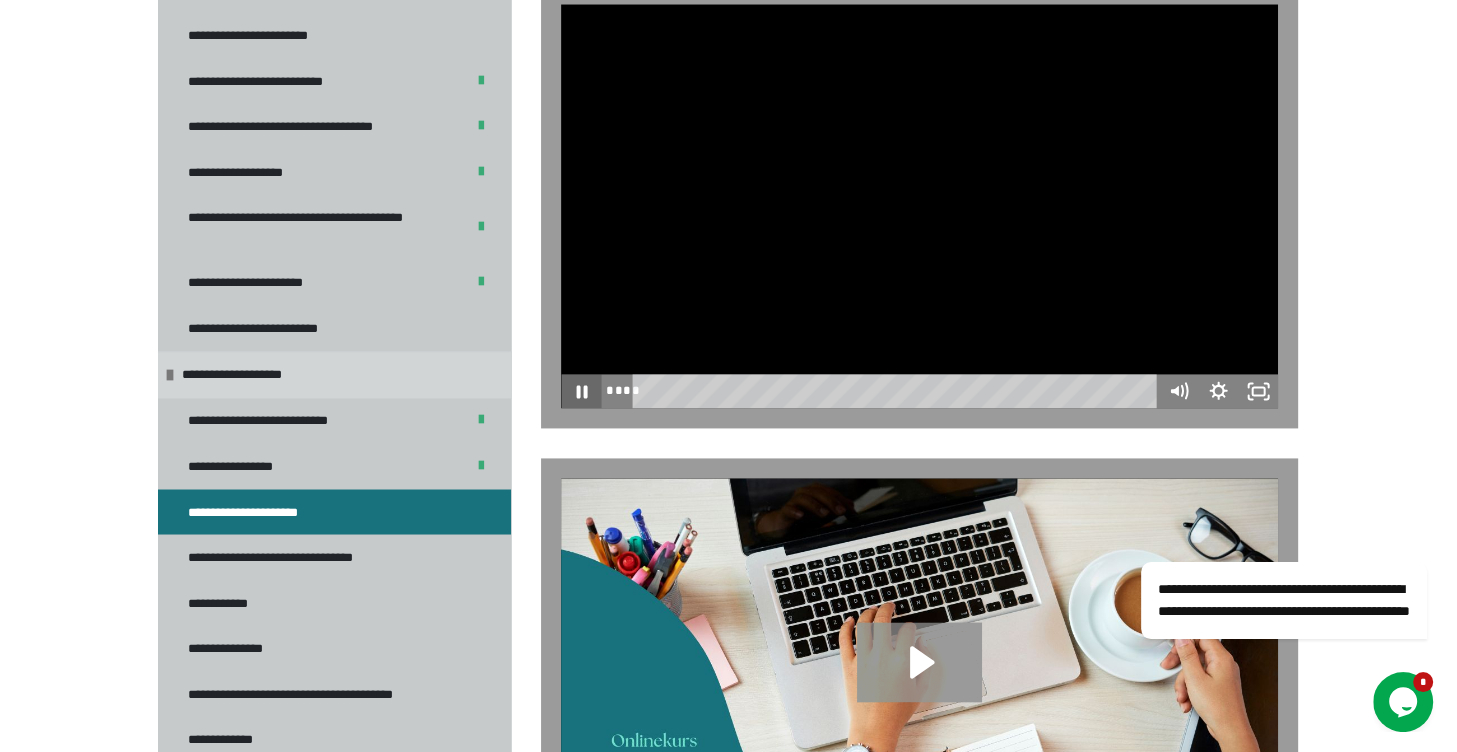 click 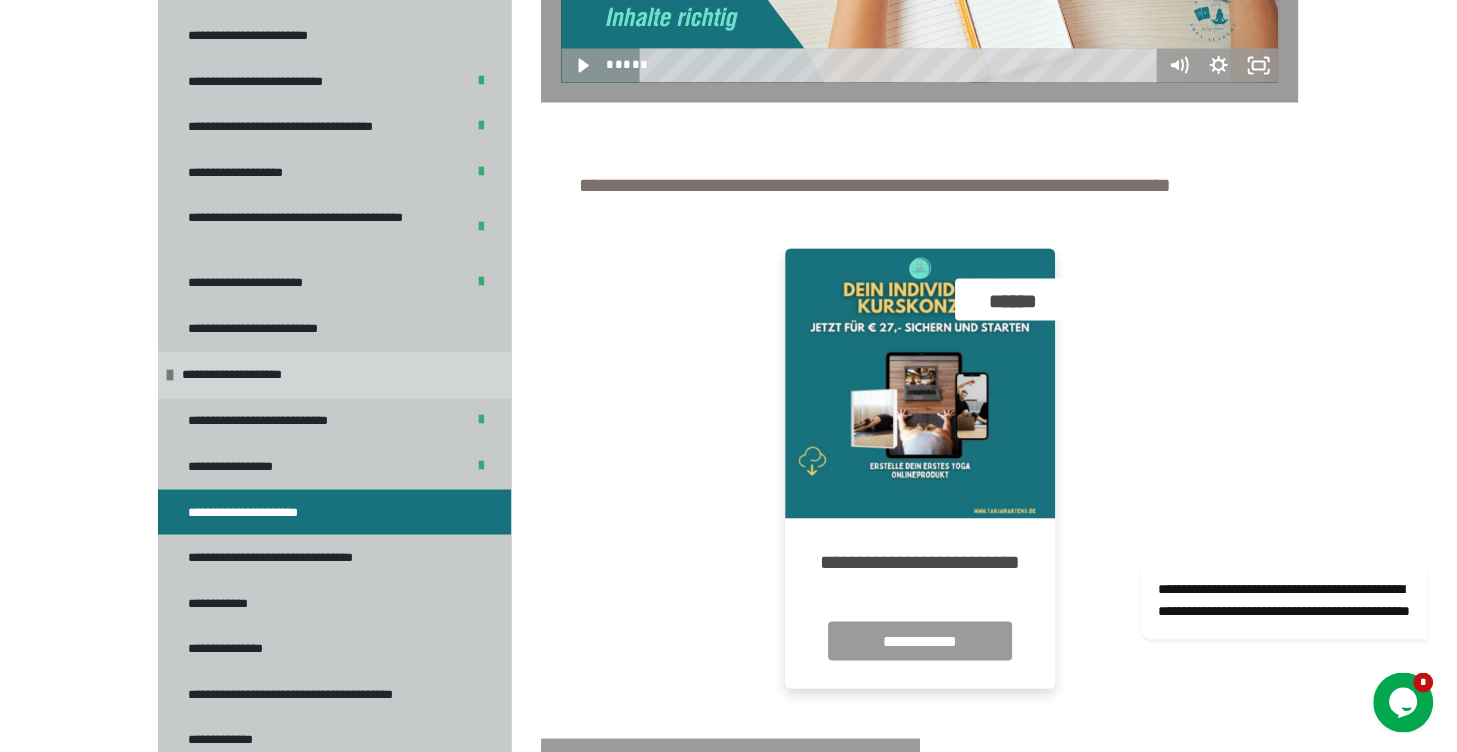 scroll, scrollTop: 3491, scrollLeft: 0, axis: vertical 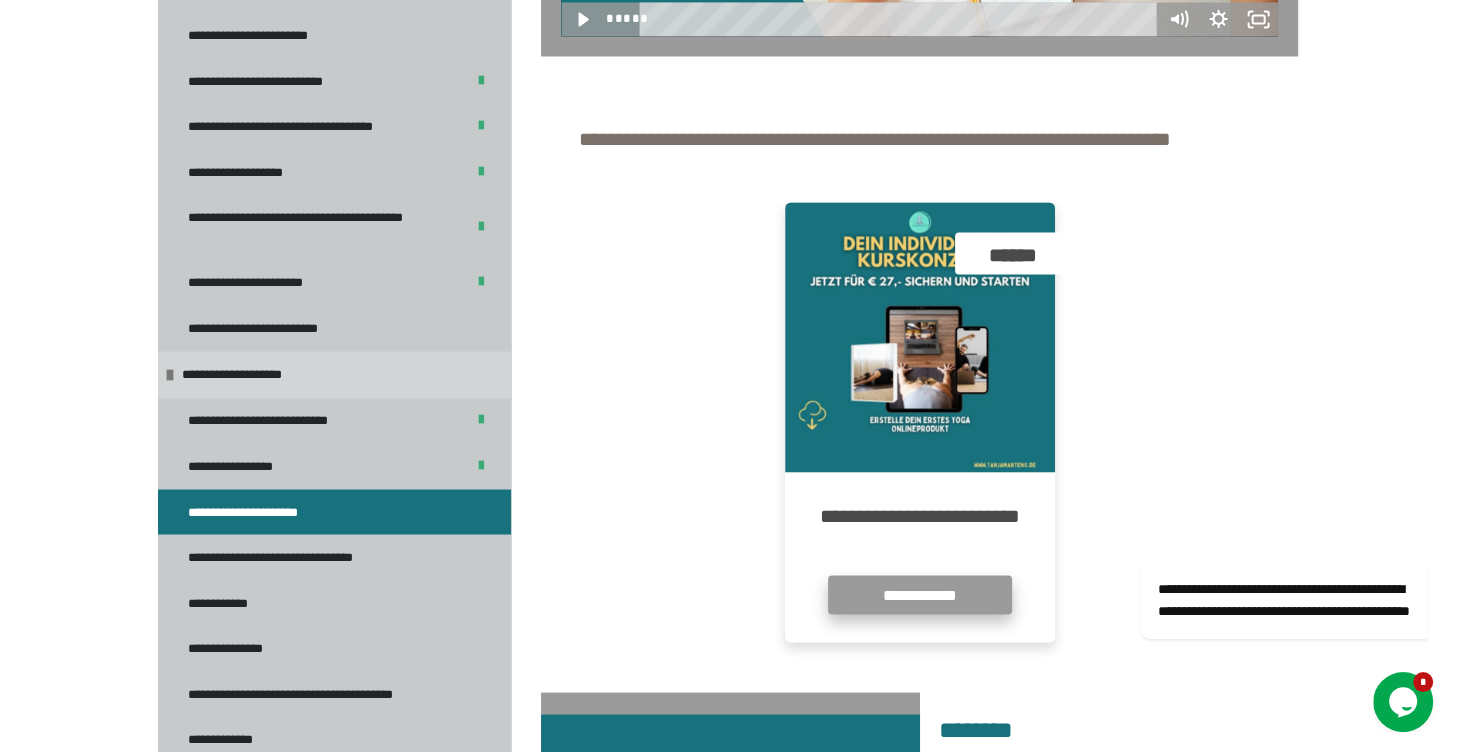 click on "**********" at bounding box center (920, 594) 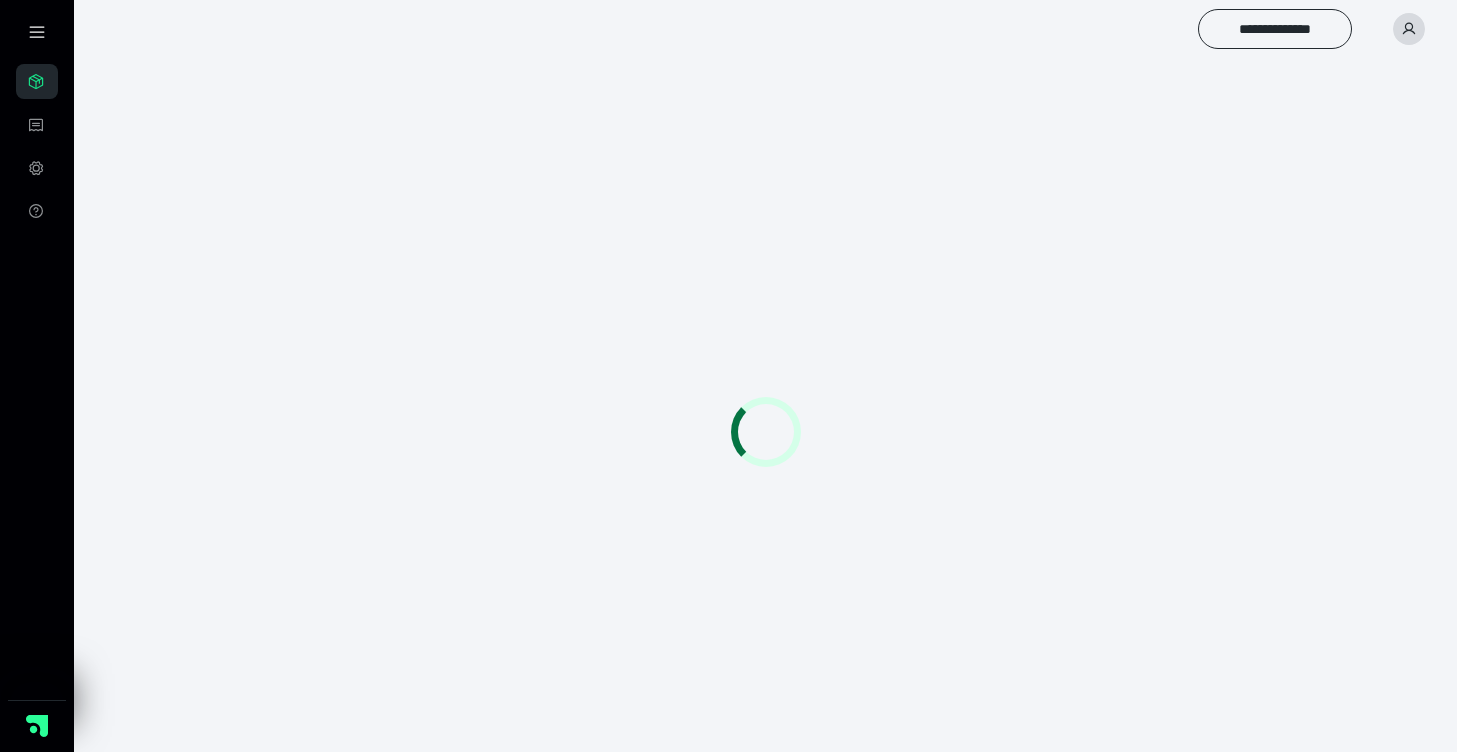 scroll, scrollTop: 0, scrollLeft: 0, axis: both 